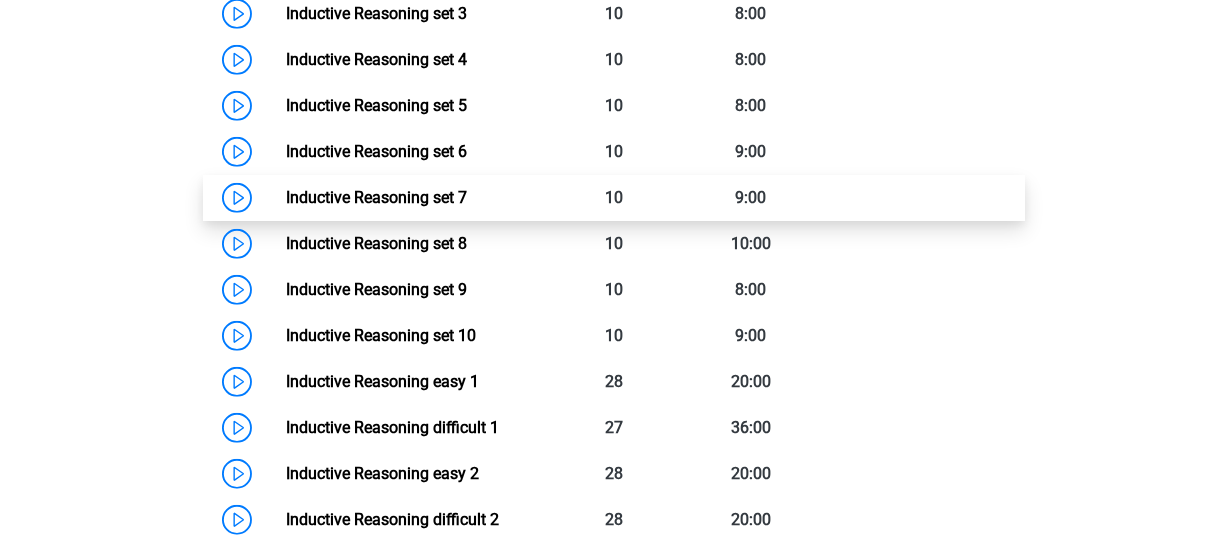 scroll, scrollTop: 1207, scrollLeft: 0, axis: vertical 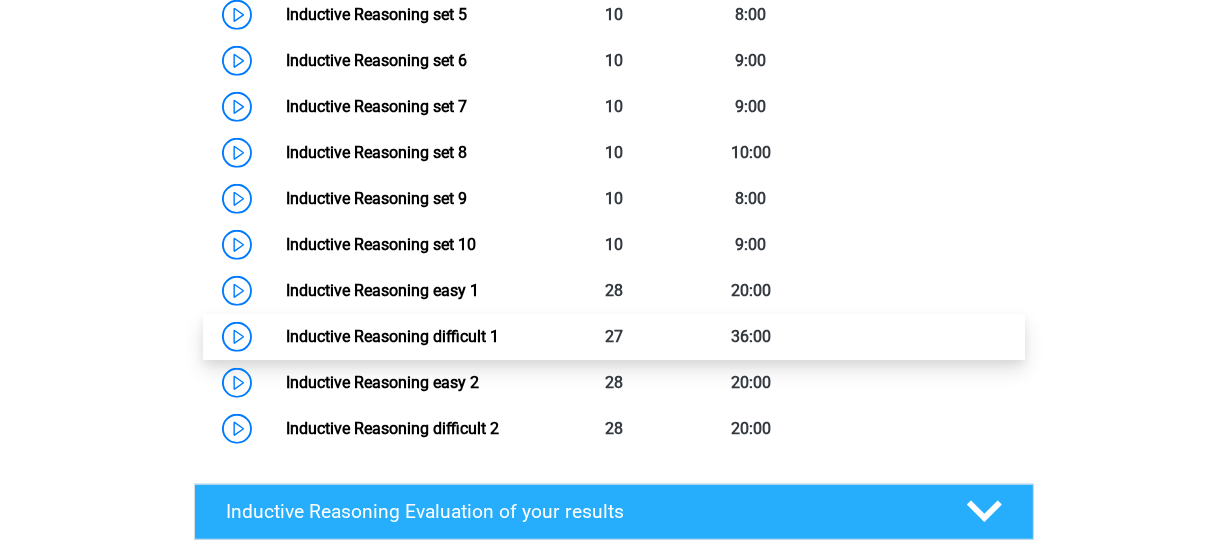 click on "Inductive Reasoning
difficult 1" at bounding box center [392, 336] 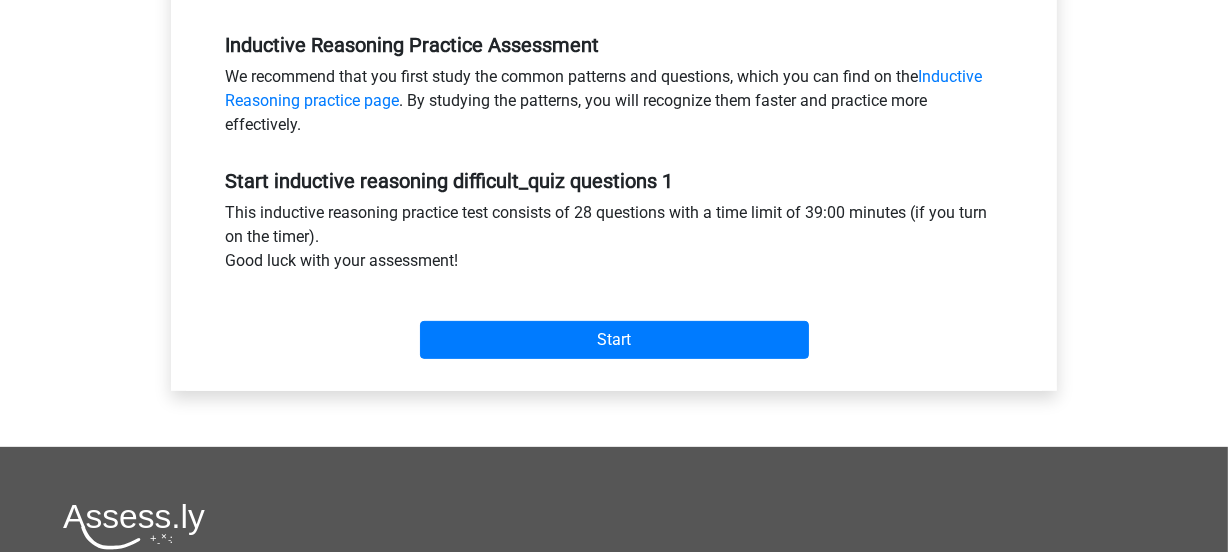 scroll, scrollTop: 636, scrollLeft: 0, axis: vertical 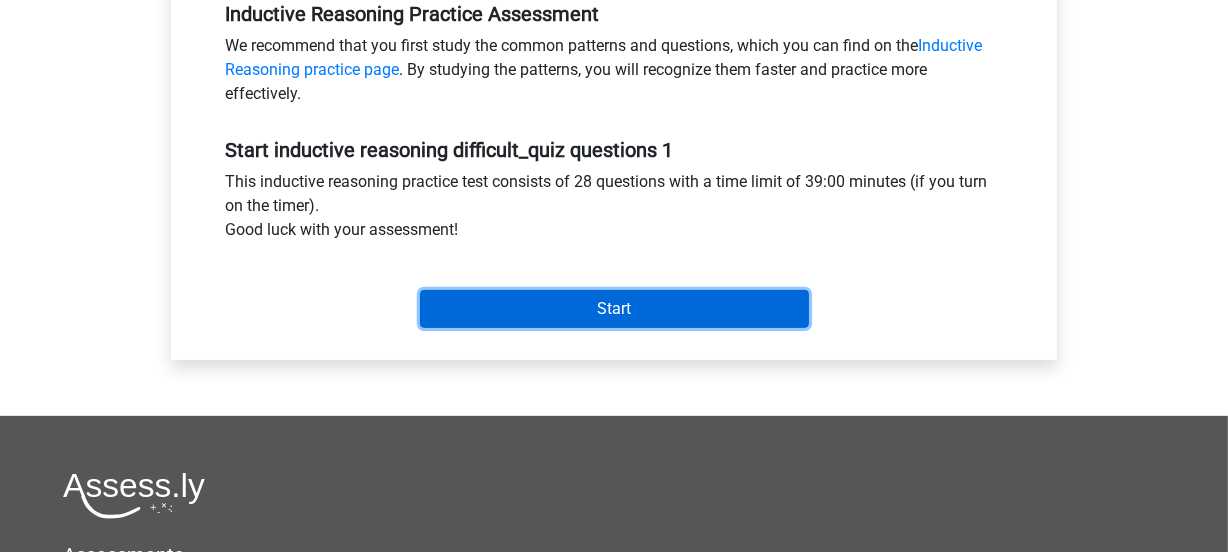 click on "Start" at bounding box center (614, 309) 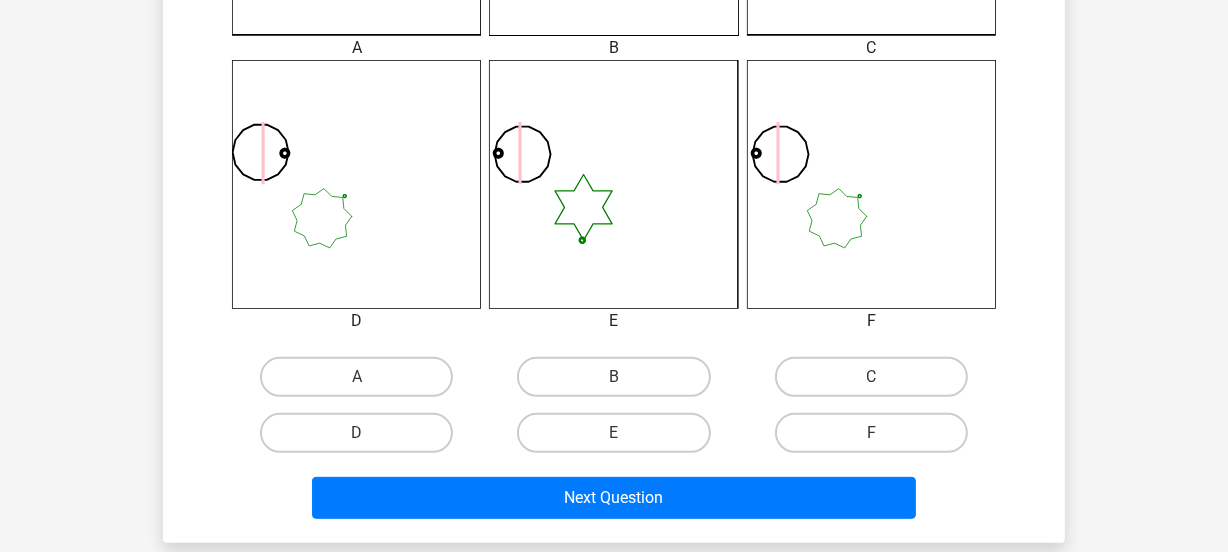 scroll, scrollTop: 818, scrollLeft: 0, axis: vertical 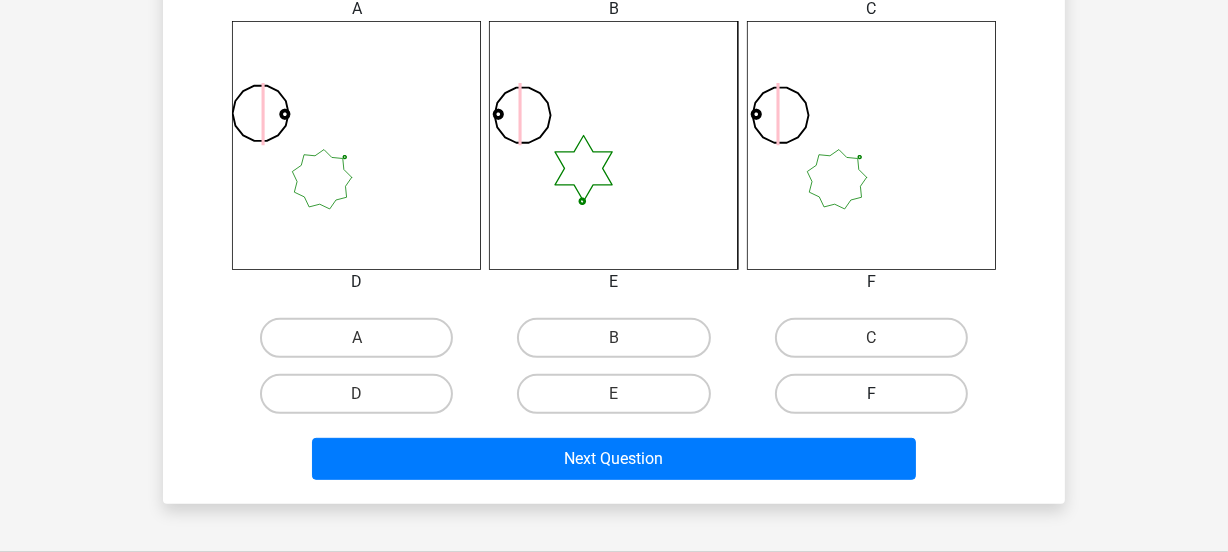 click on "F" at bounding box center (871, 394) 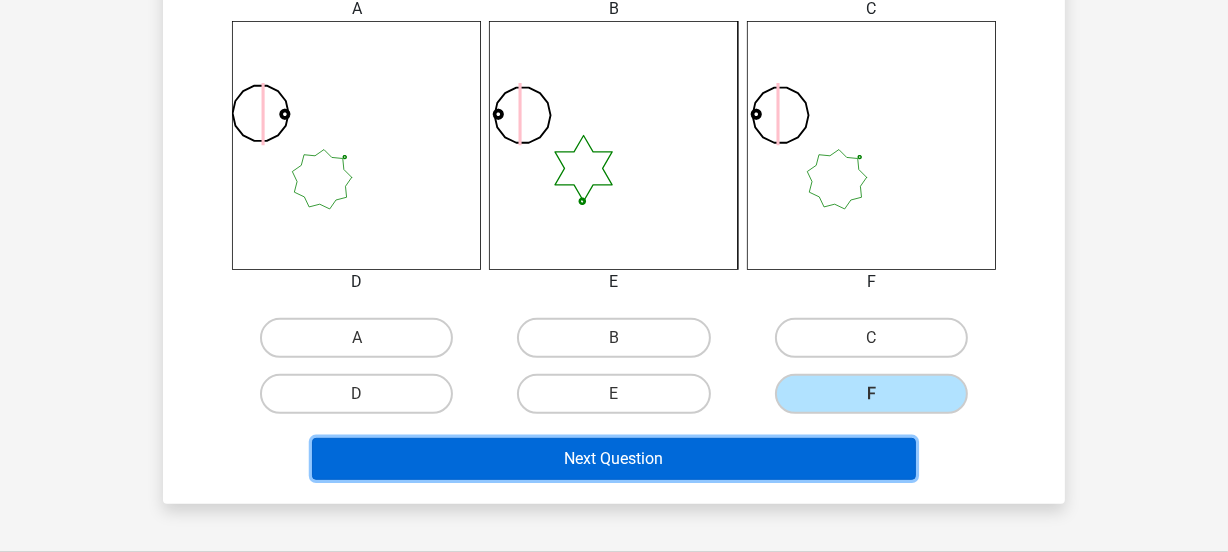click on "Next Question" at bounding box center [614, 459] 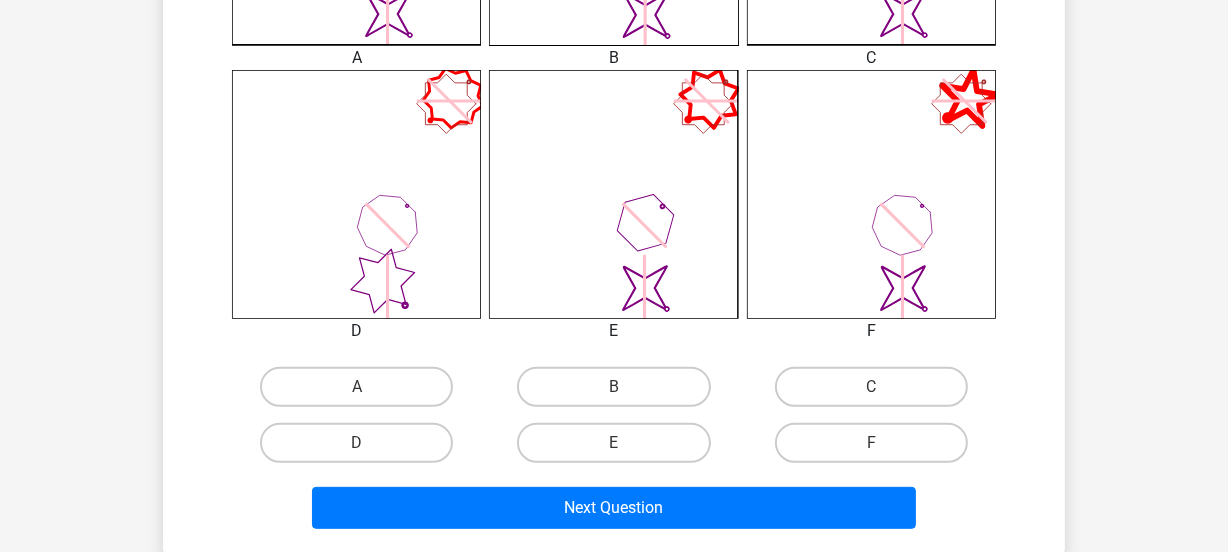 scroll, scrollTop: 819, scrollLeft: 0, axis: vertical 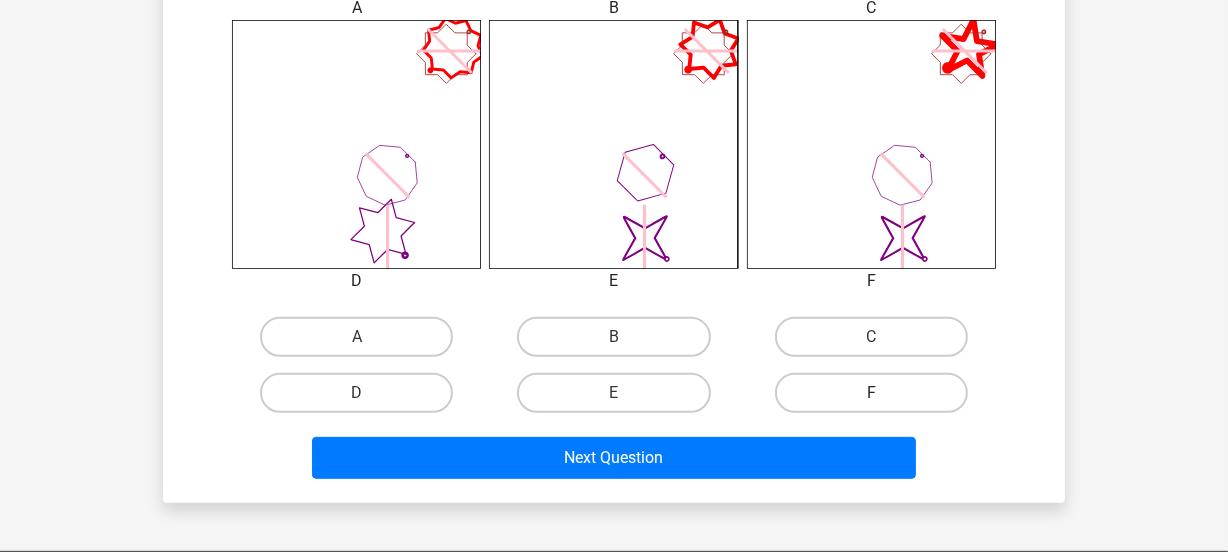 click on "F" at bounding box center [871, 393] 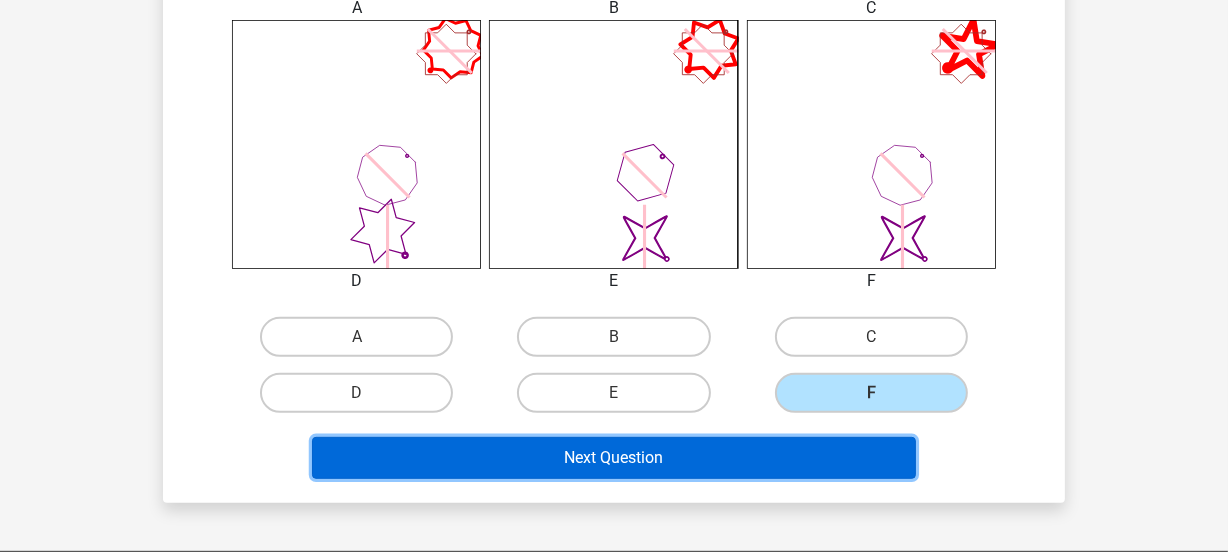 click on "Next Question" at bounding box center [614, 458] 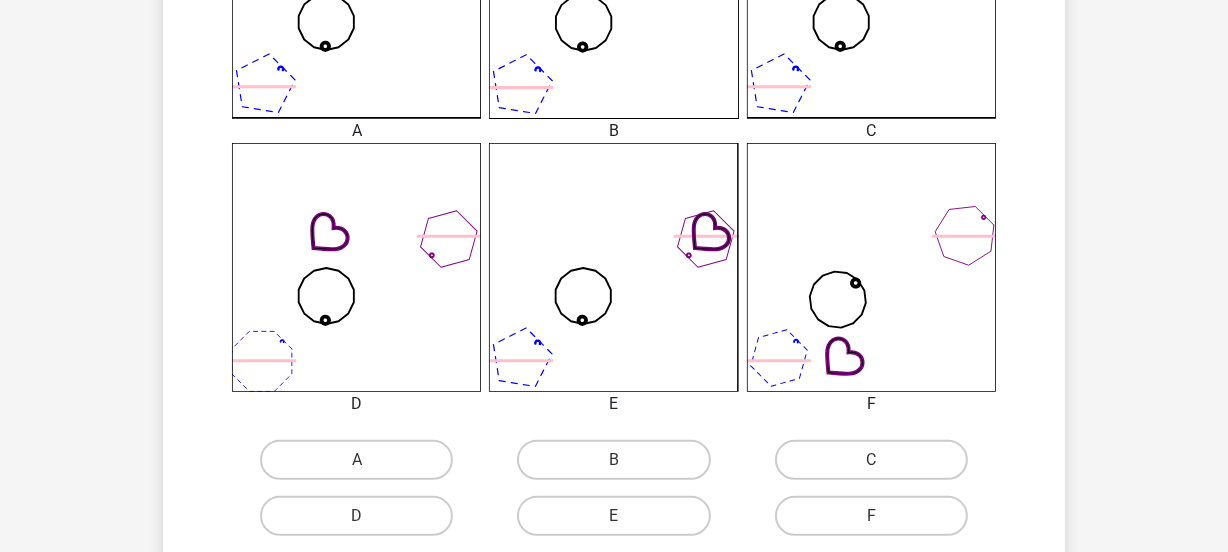 scroll, scrollTop: 728, scrollLeft: 0, axis: vertical 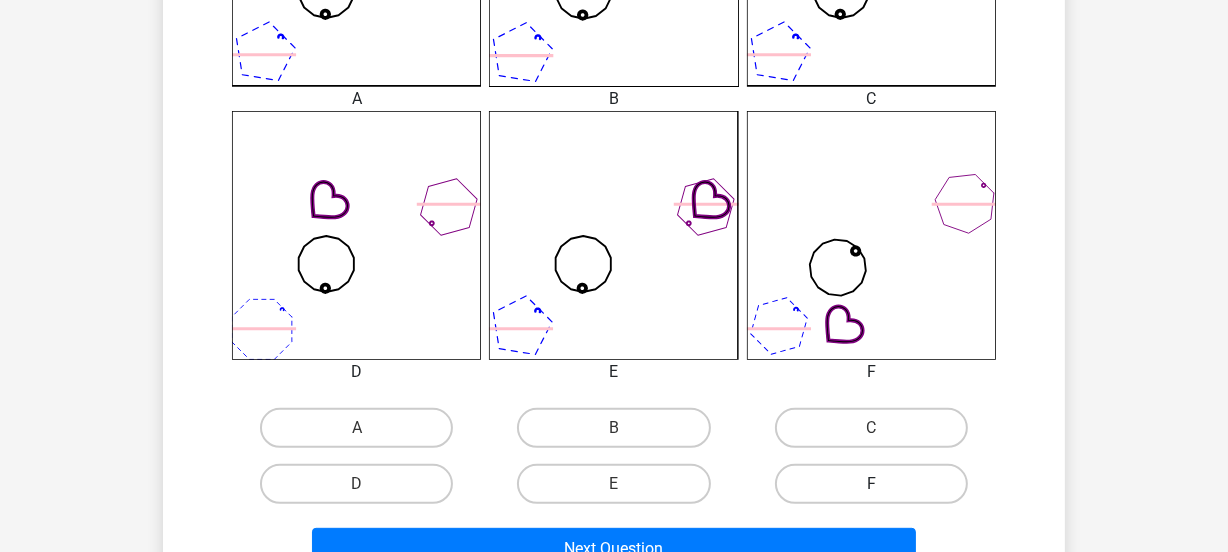click on "F" at bounding box center [871, 484] 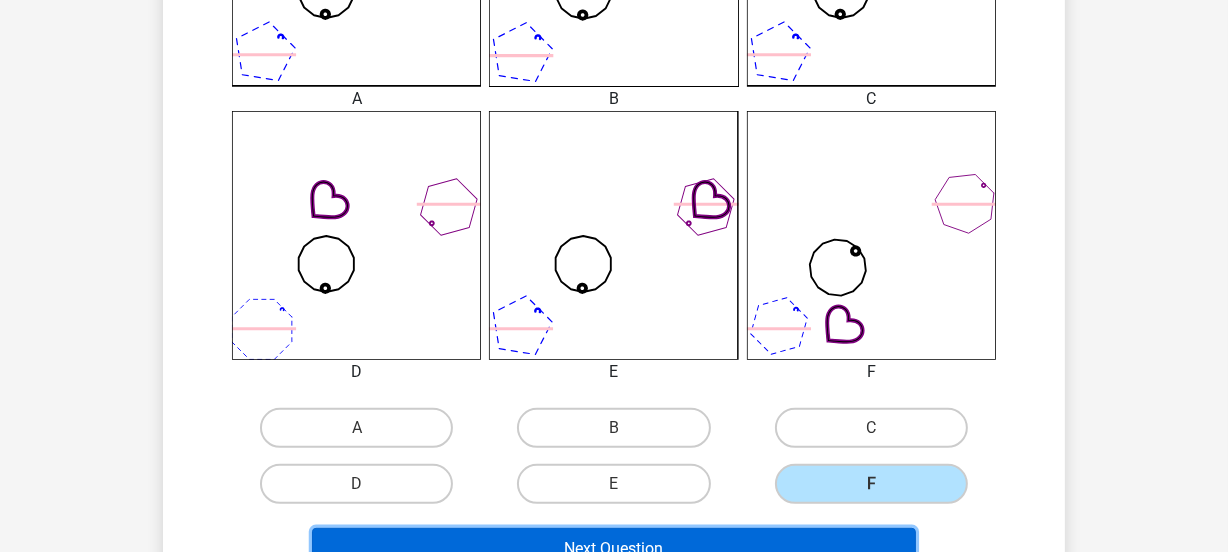 click on "Next Question" at bounding box center [614, 549] 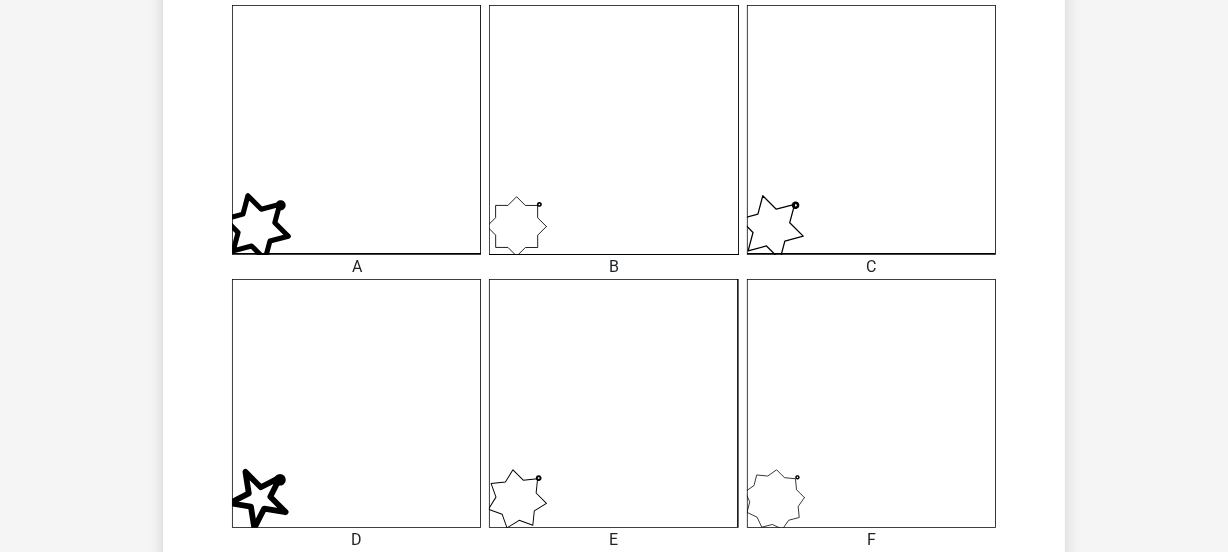 scroll, scrollTop: 637, scrollLeft: 0, axis: vertical 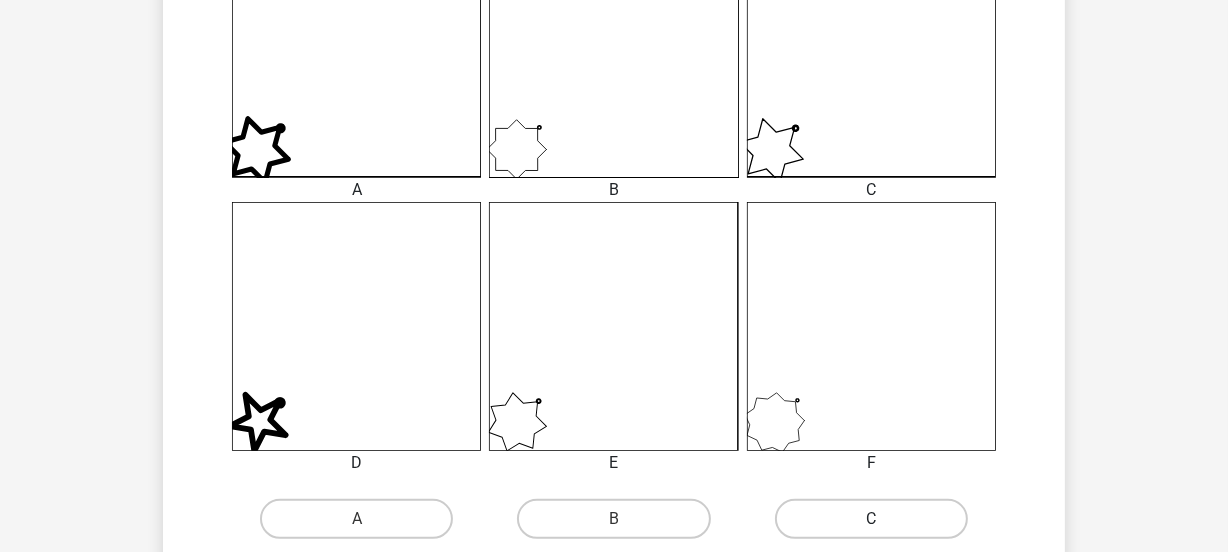 click on "C" at bounding box center (871, 519) 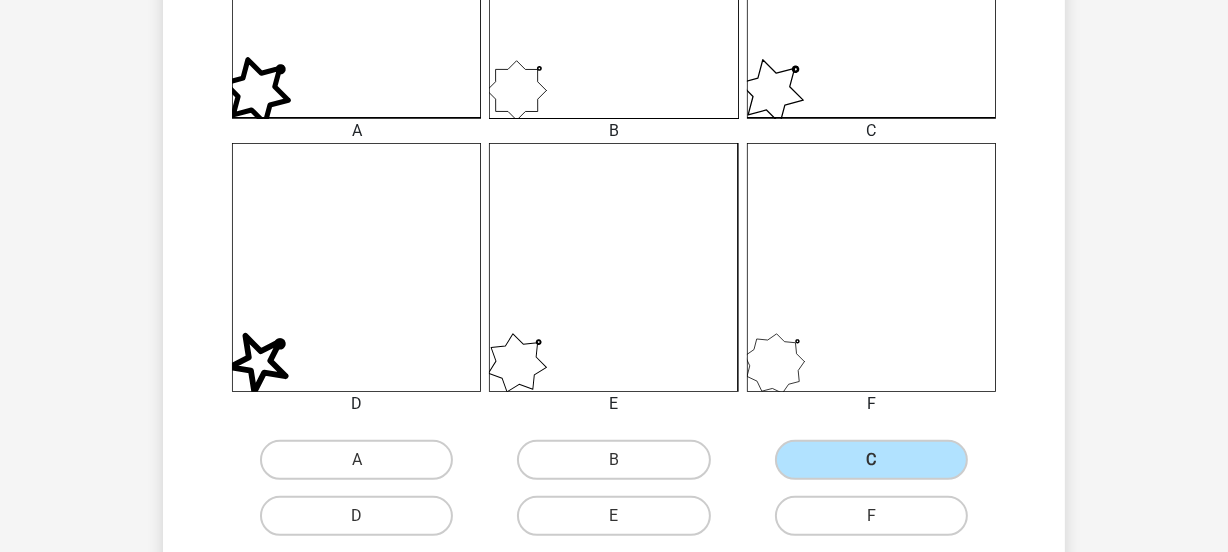 scroll, scrollTop: 728, scrollLeft: 0, axis: vertical 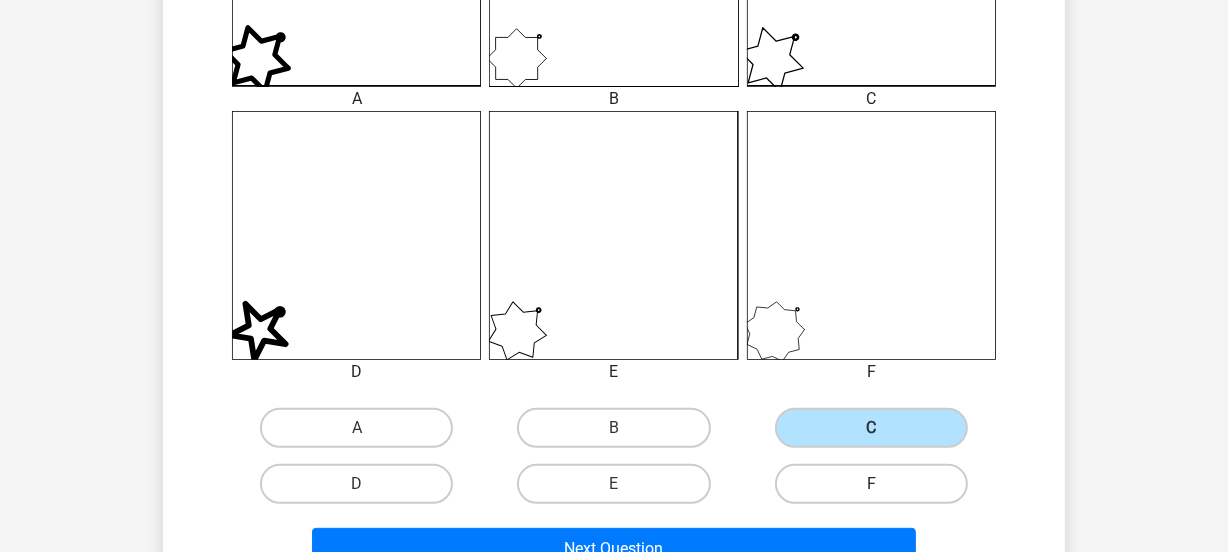 click on "F" at bounding box center (871, 484) 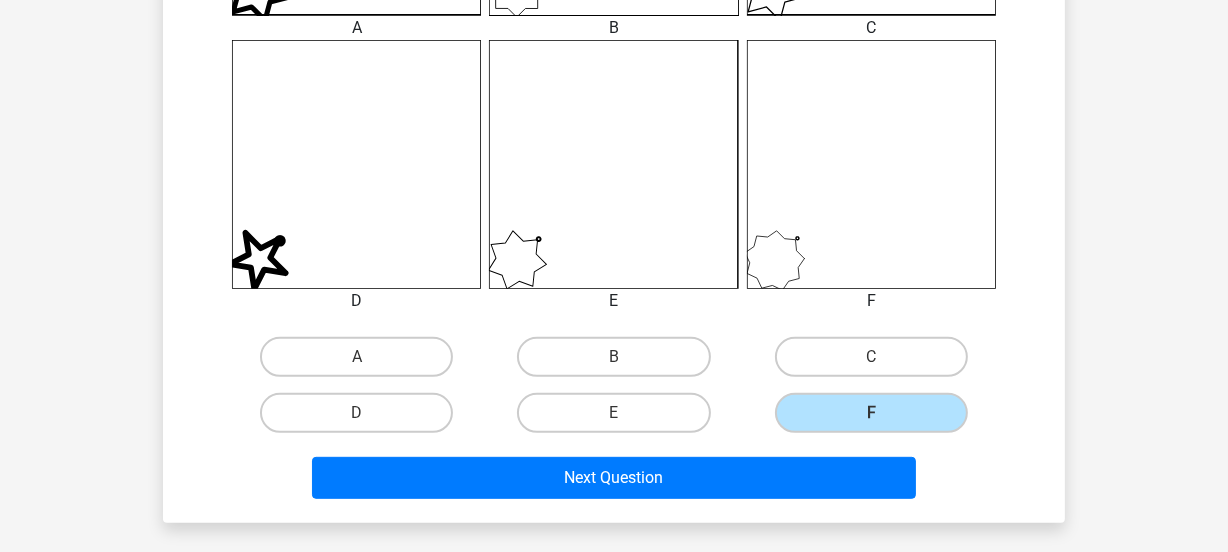 scroll, scrollTop: 819, scrollLeft: 0, axis: vertical 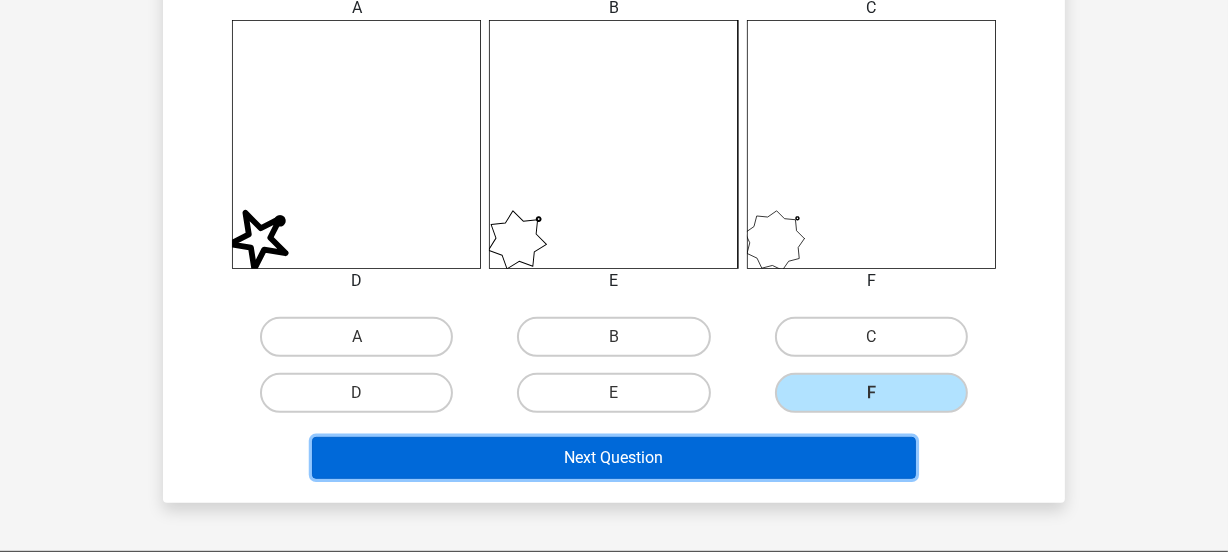 click on "Next Question" at bounding box center (614, 458) 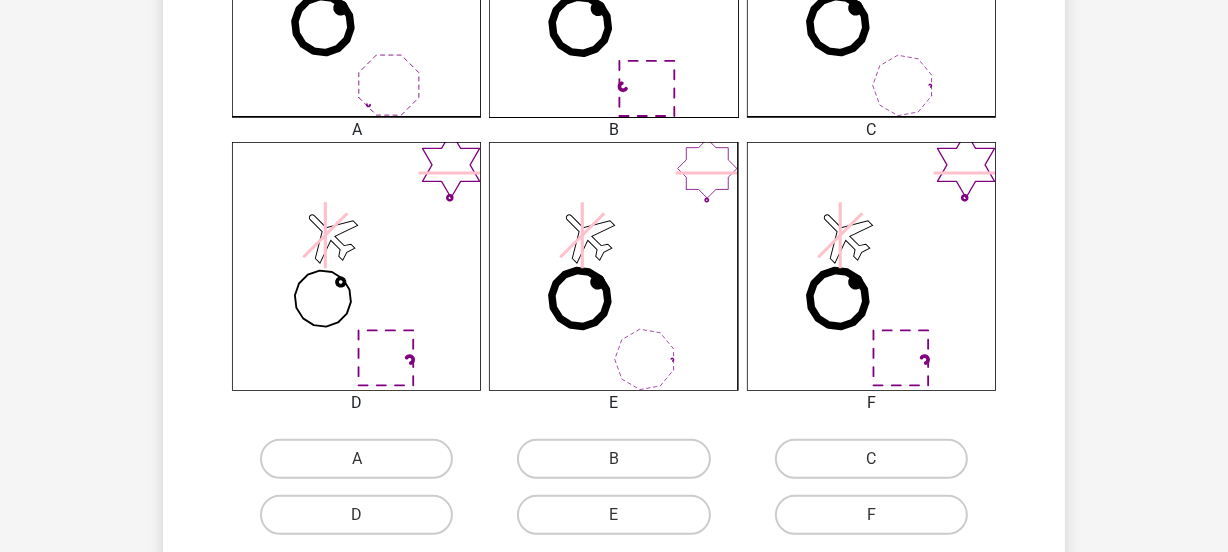 scroll, scrollTop: 819, scrollLeft: 0, axis: vertical 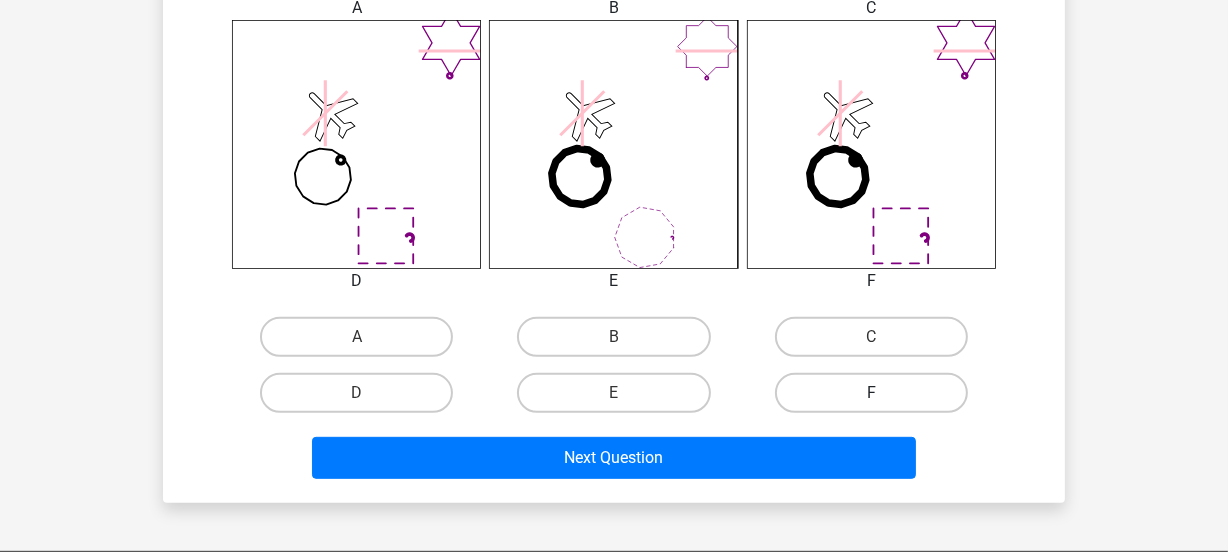 click on "F" at bounding box center (871, 393) 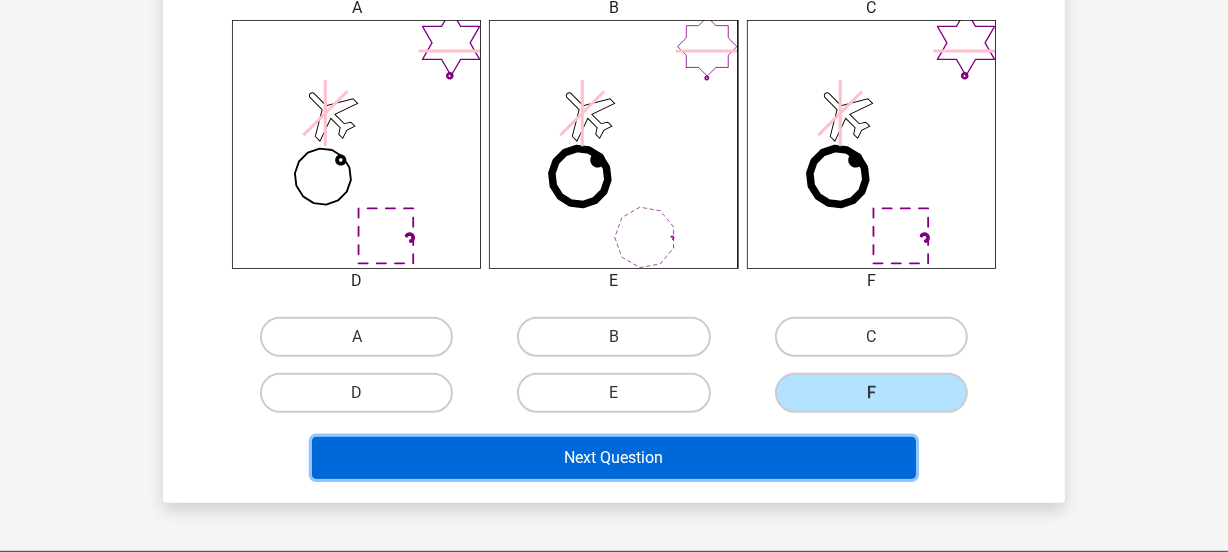 click on "Next Question" at bounding box center [614, 458] 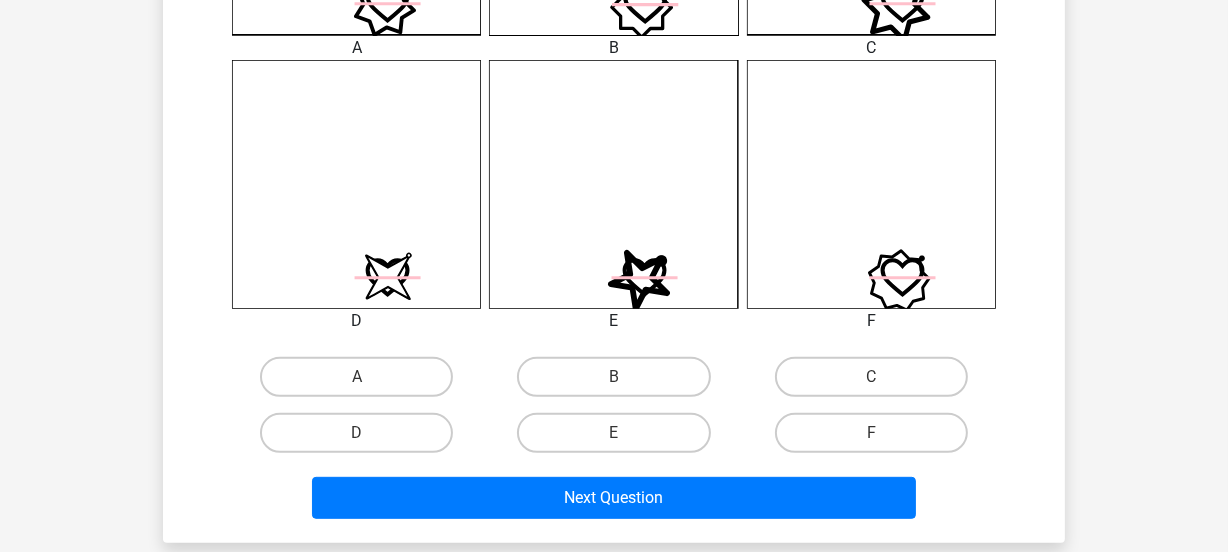 scroll, scrollTop: 819, scrollLeft: 0, axis: vertical 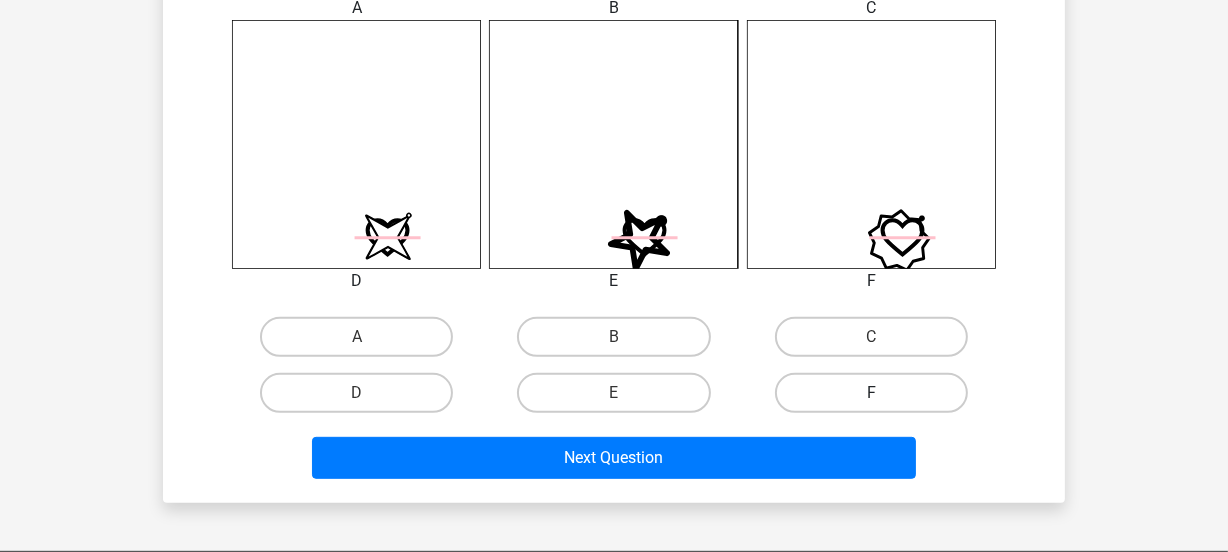 click on "F" at bounding box center (871, 393) 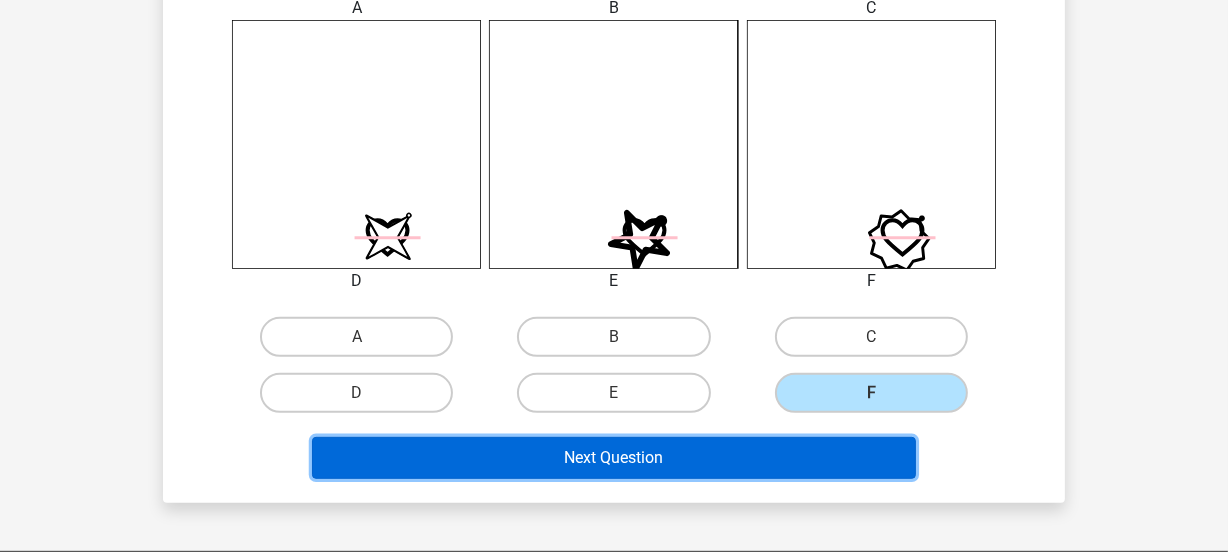 click on "Next Question" at bounding box center [614, 458] 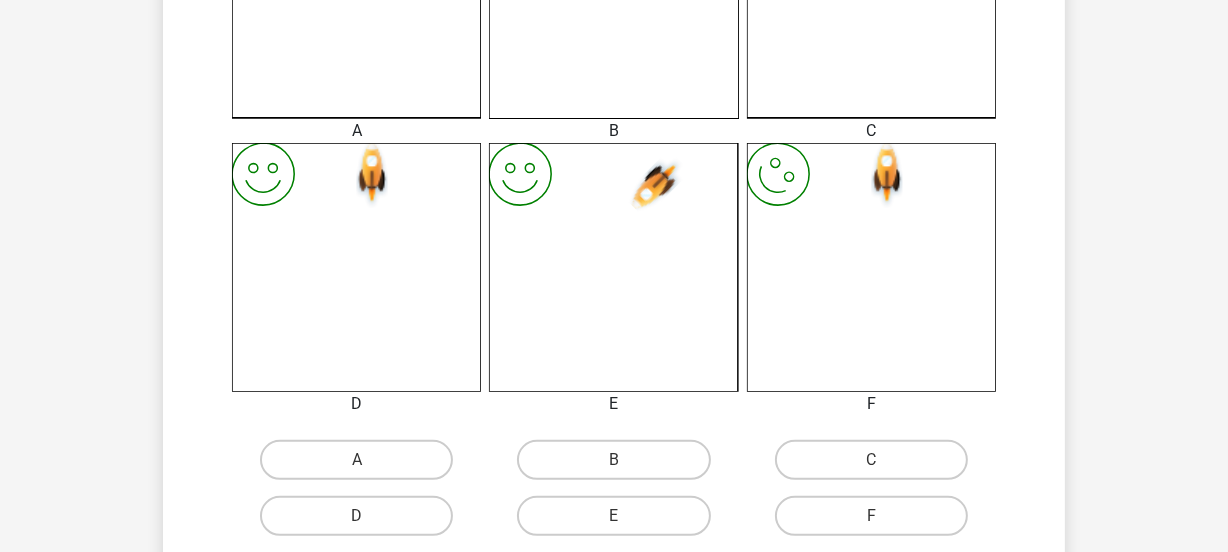 scroll, scrollTop: 728, scrollLeft: 0, axis: vertical 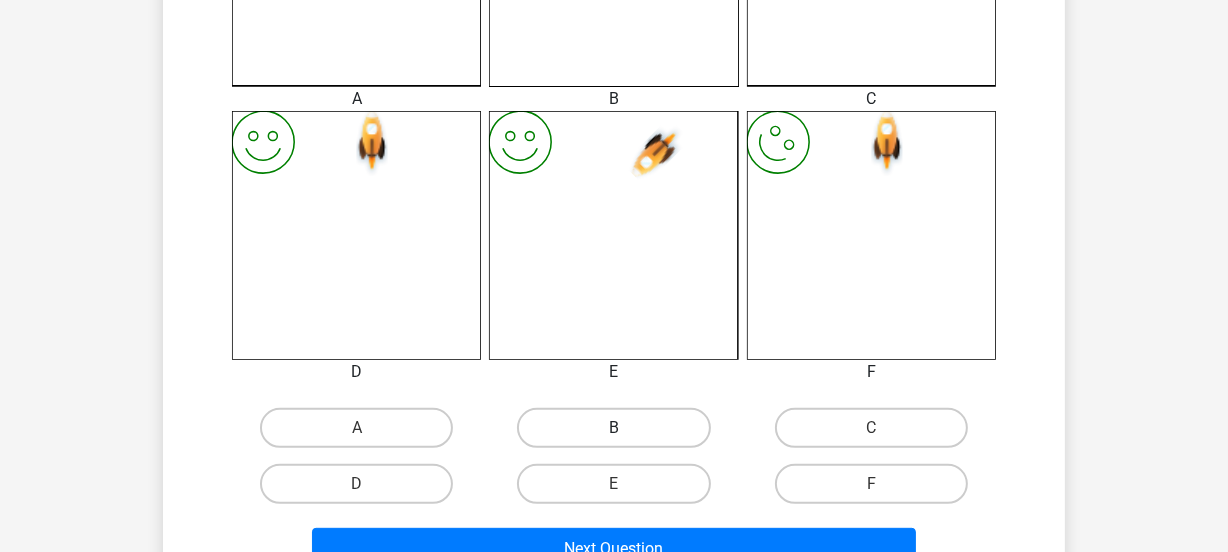 click on "B" at bounding box center (613, 428) 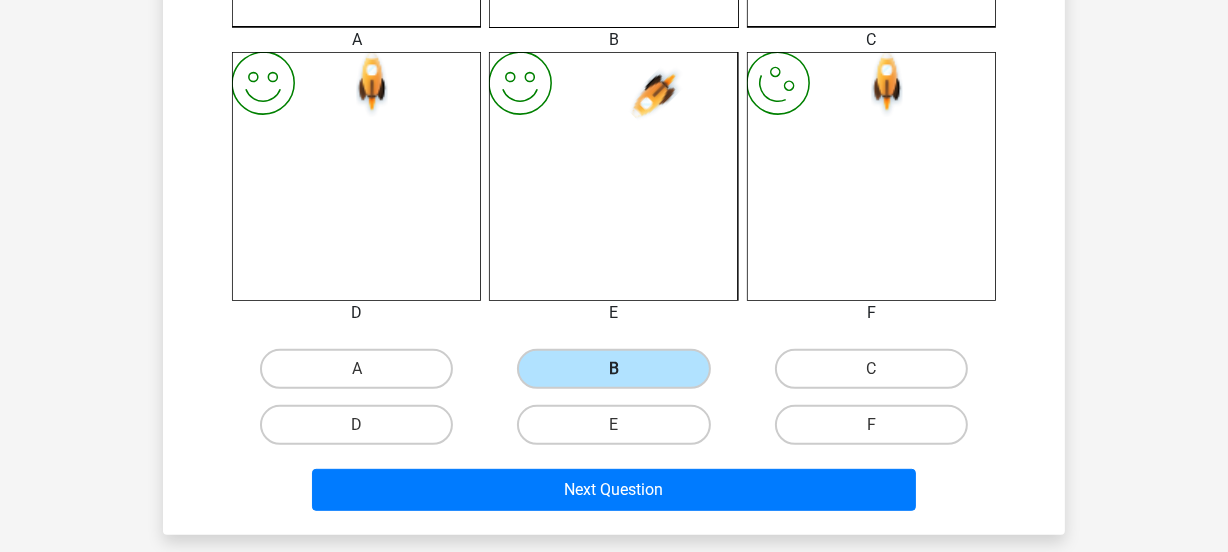 scroll, scrollTop: 819, scrollLeft: 0, axis: vertical 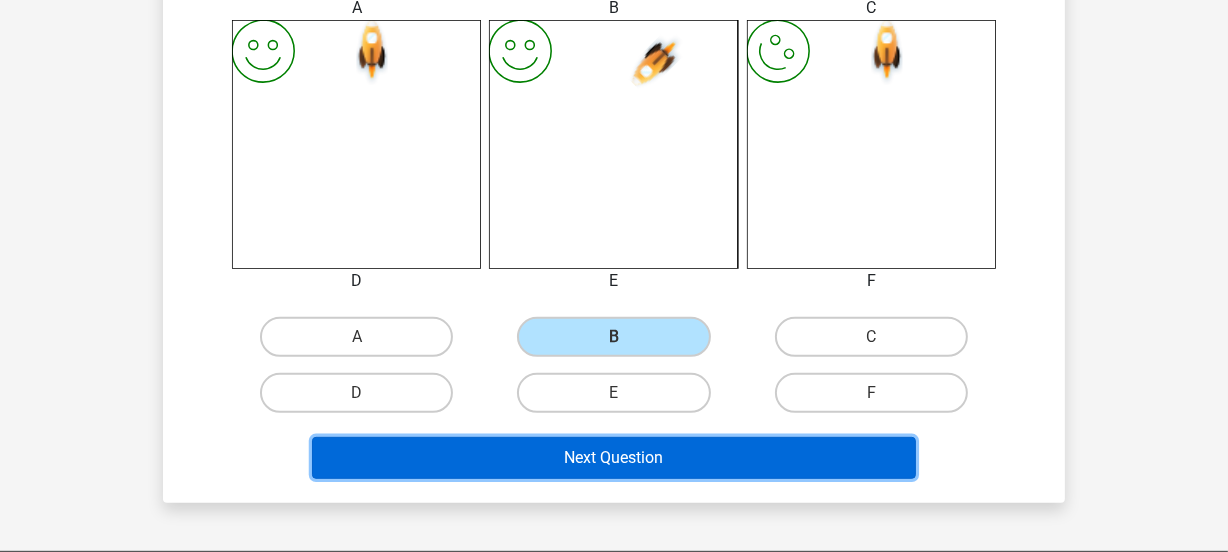 click on "Next Question" at bounding box center [614, 458] 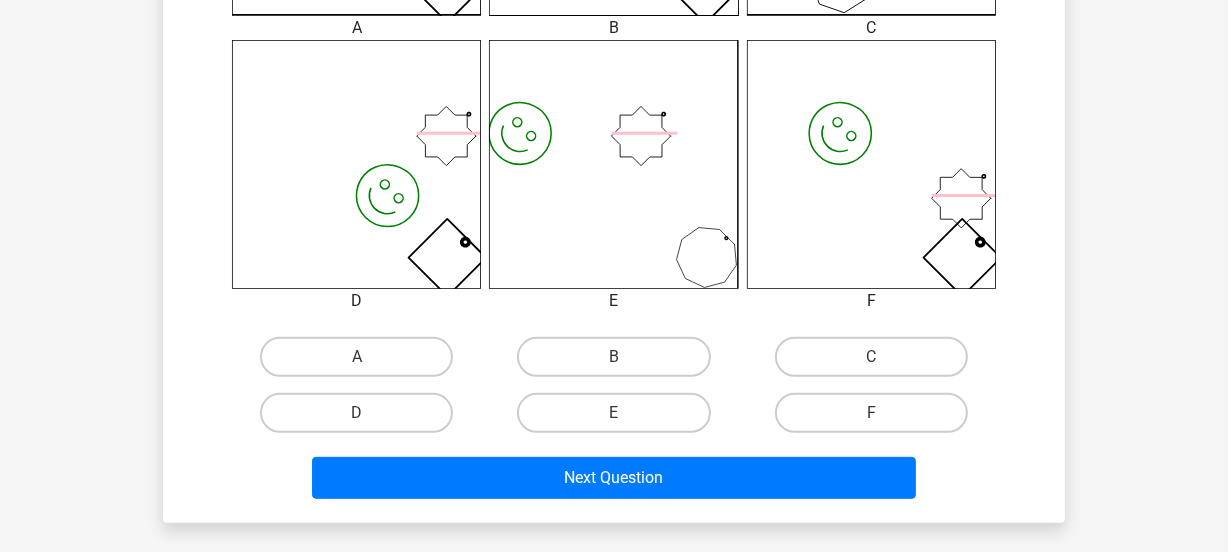 scroll, scrollTop: 910, scrollLeft: 0, axis: vertical 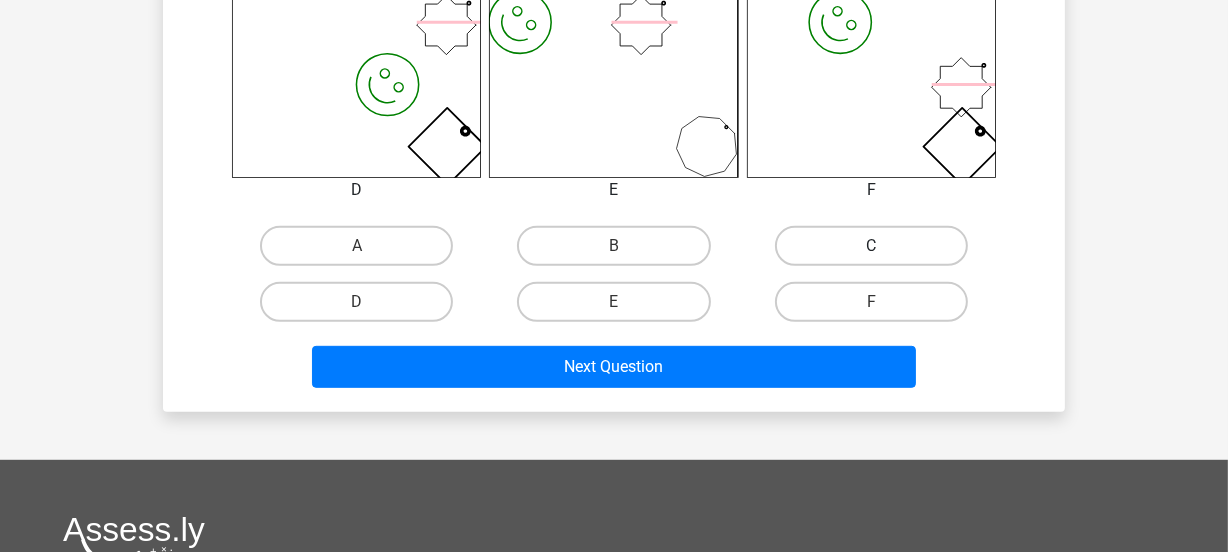 click on "C" at bounding box center (871, 246) 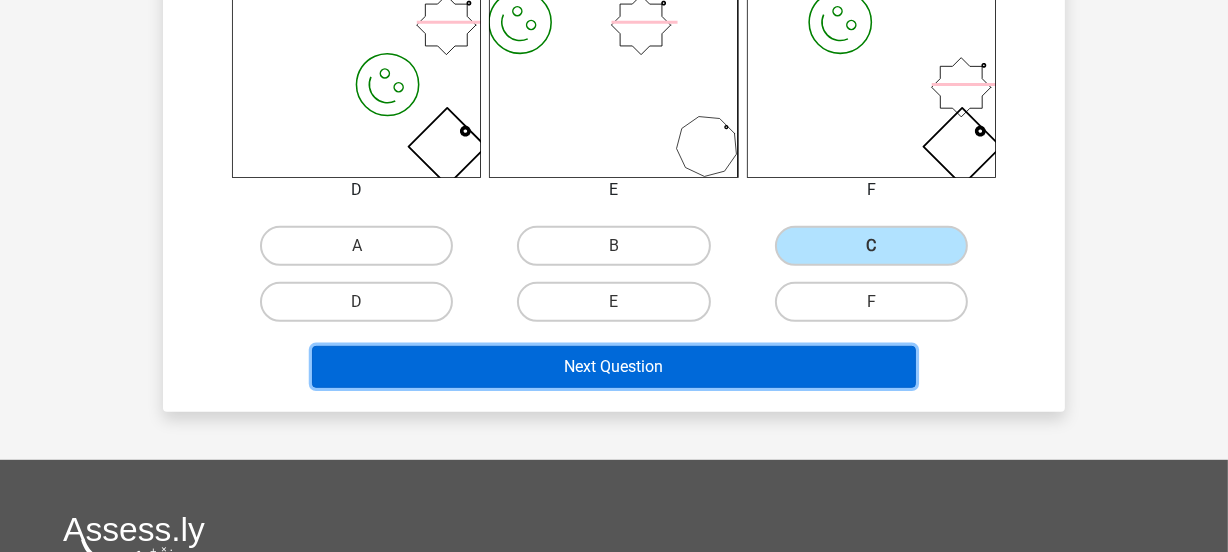 click on "Next Question" at bounding box center (614, 367) 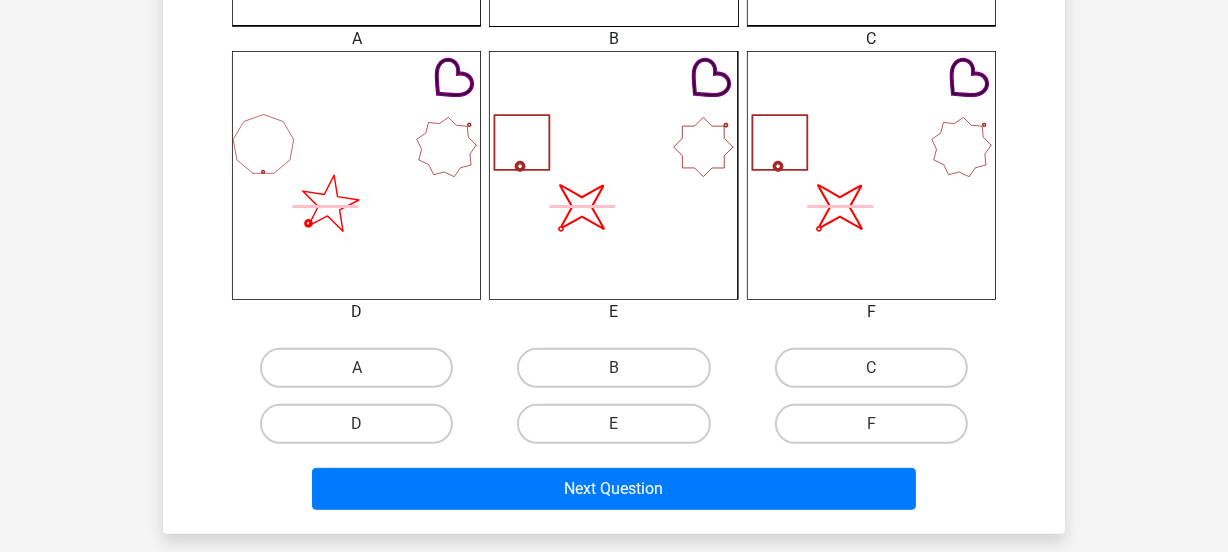 scroll, scrollTop: 819, scrollLeft: 0, axis: vertical 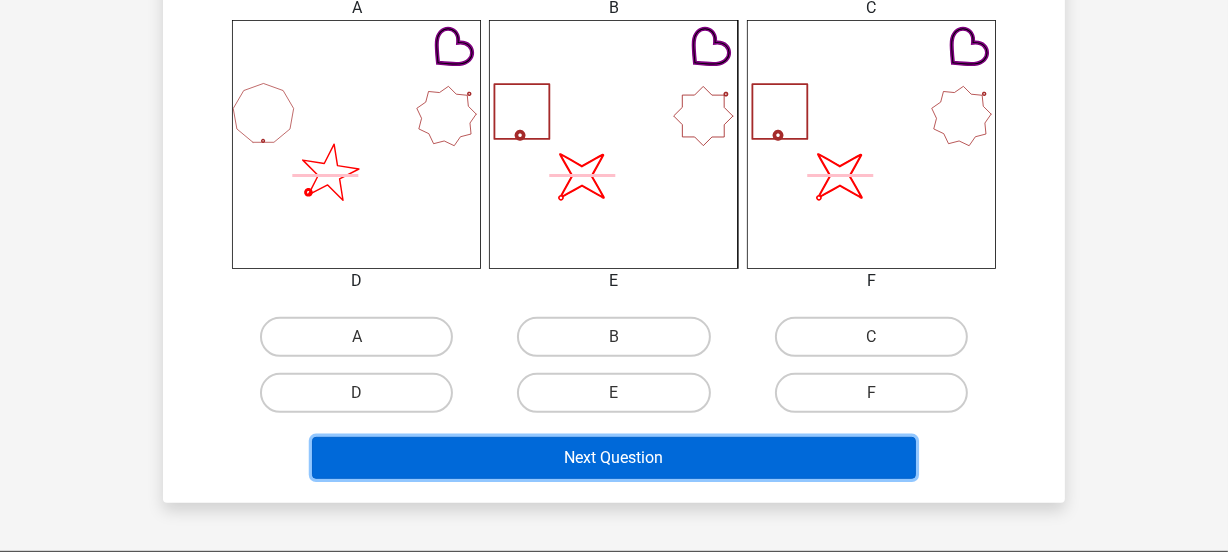 click on "Next Question" at bounding box center (614, 458) 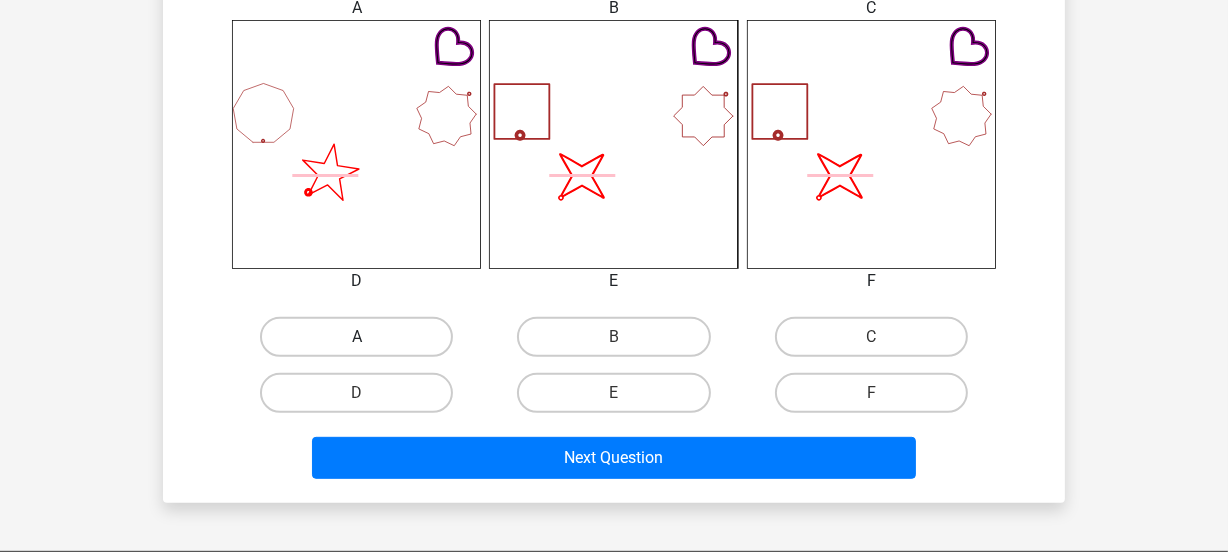 click on "A" at bounding box center (356, 337) 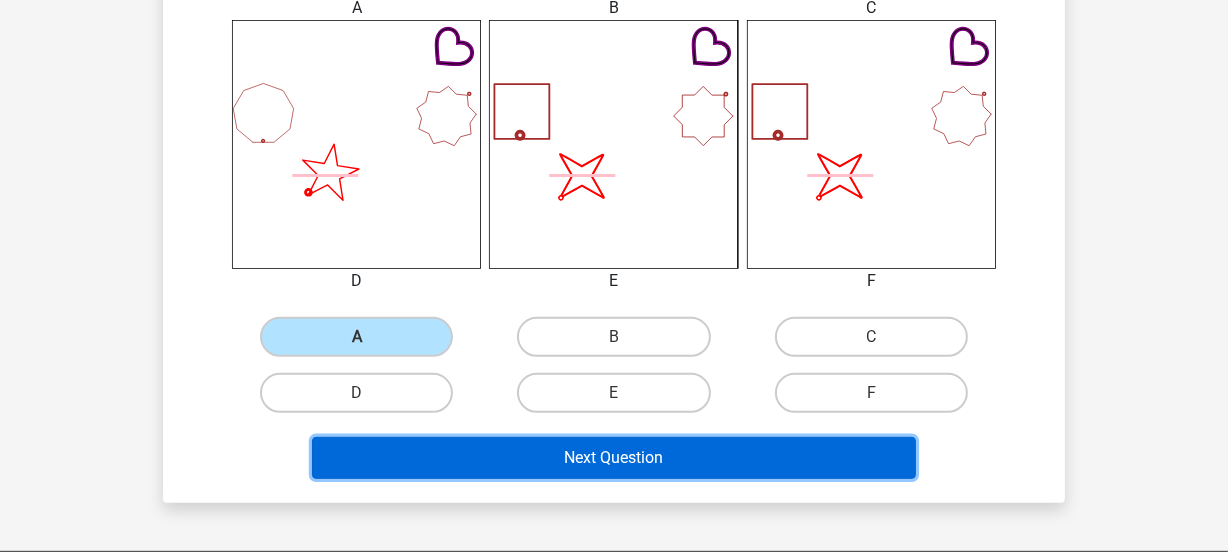 click on "Next Question" at bounding box center (614, 458) 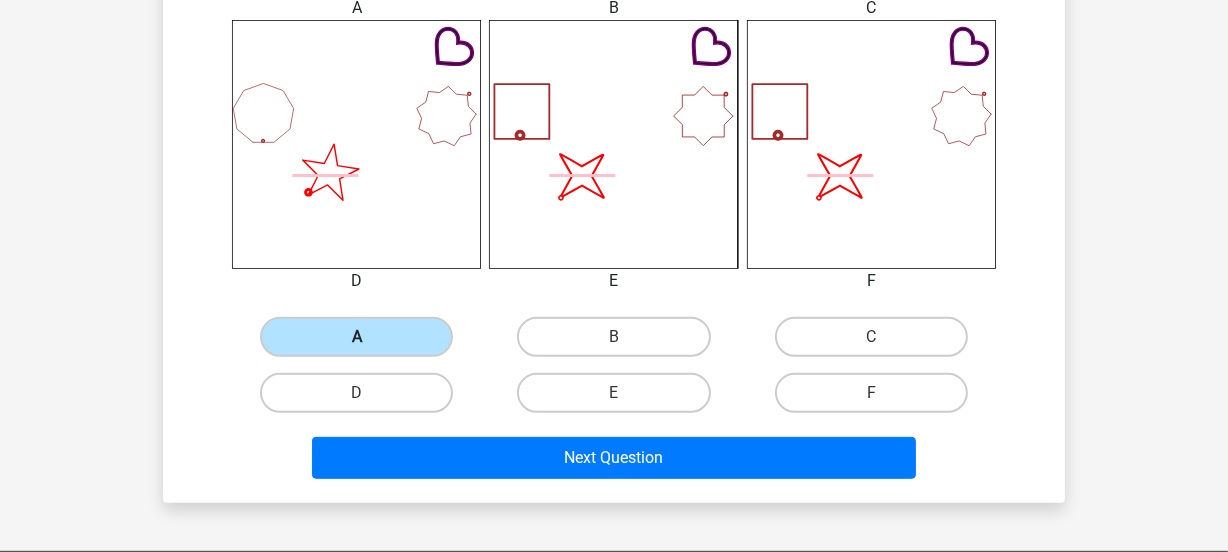 click on "A" at bounding box center (356, 337) 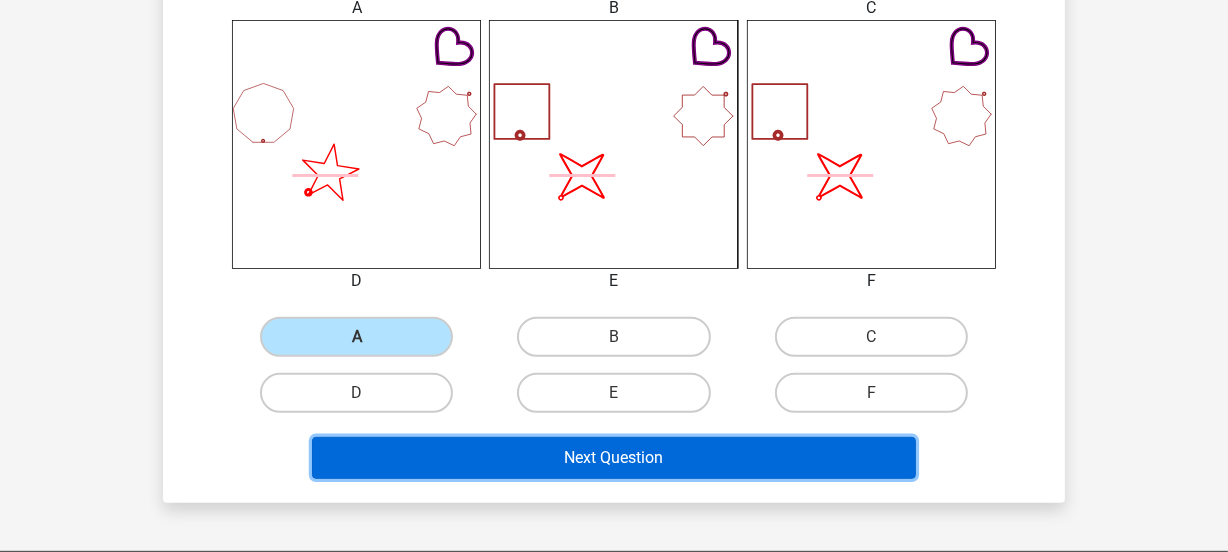 click on "Next Question" at bounding box center [614, 458] 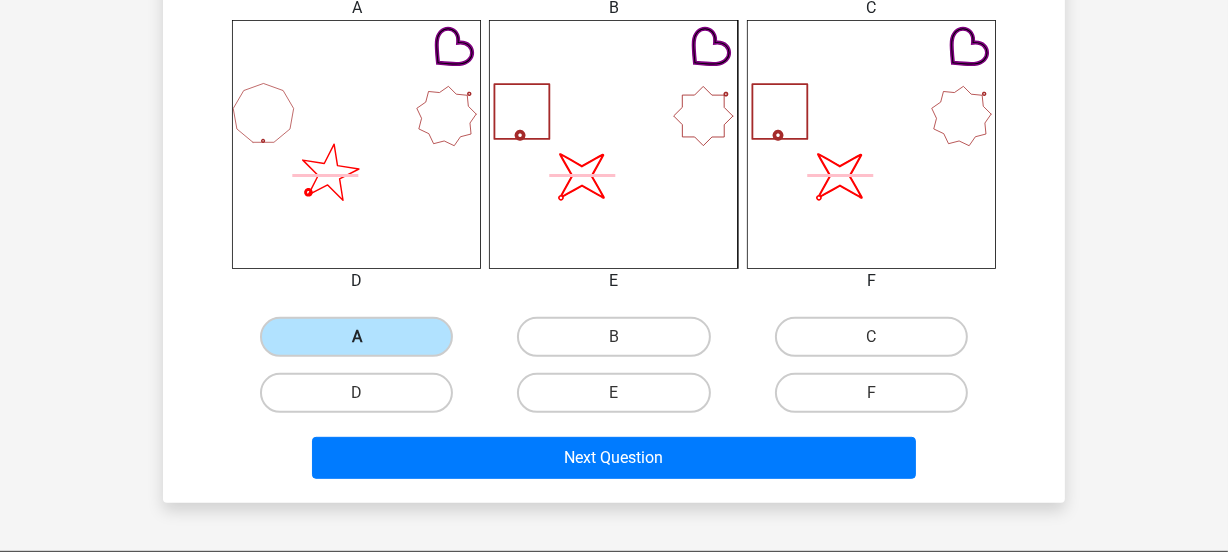 click on "A" at bounding box center [356, 337] 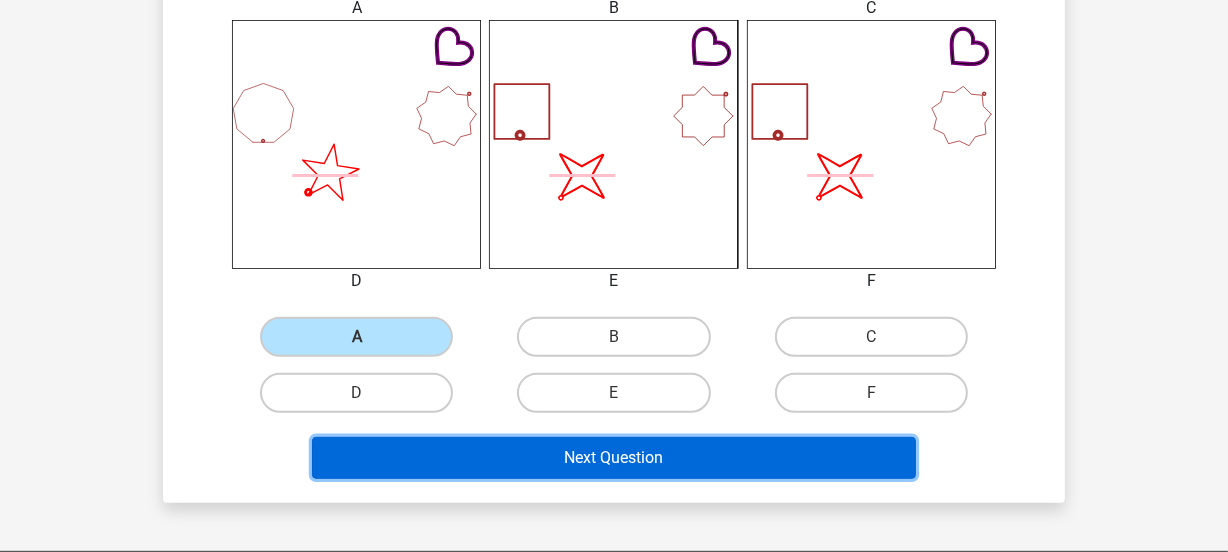 click on "Next Question" at bounding box center (614, 458) 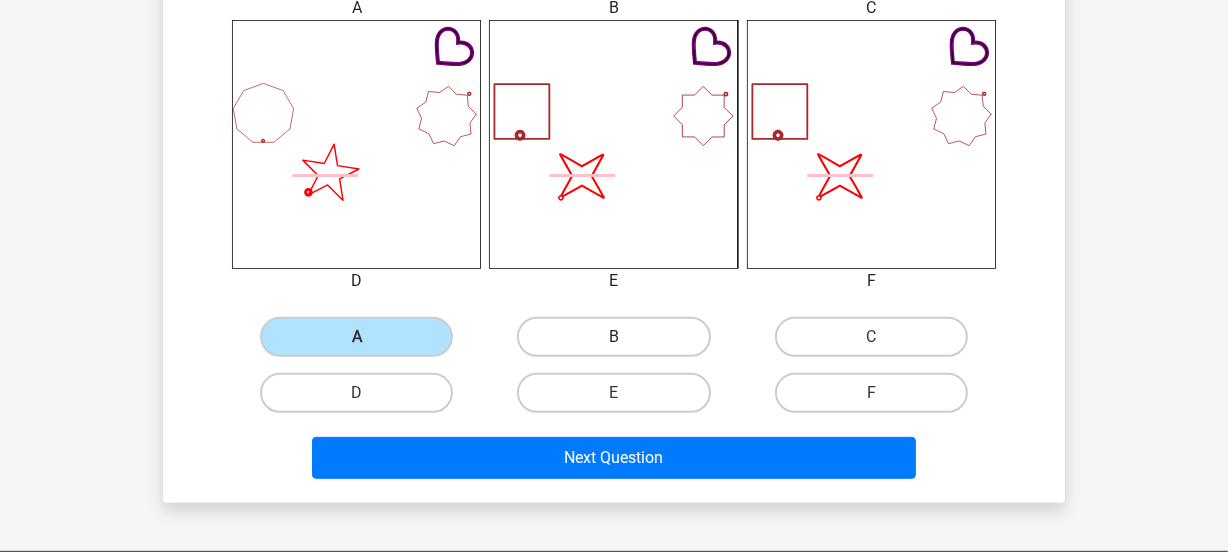 click on "B" at bounding box center (613, 337) 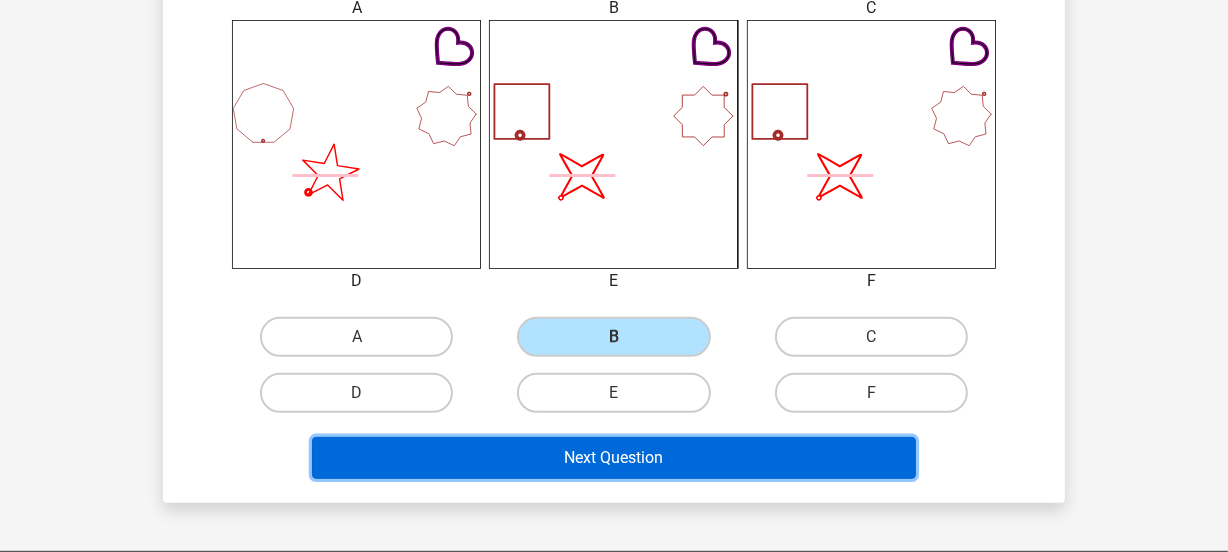 click on "Next Question" at bounding box center [614, 458] 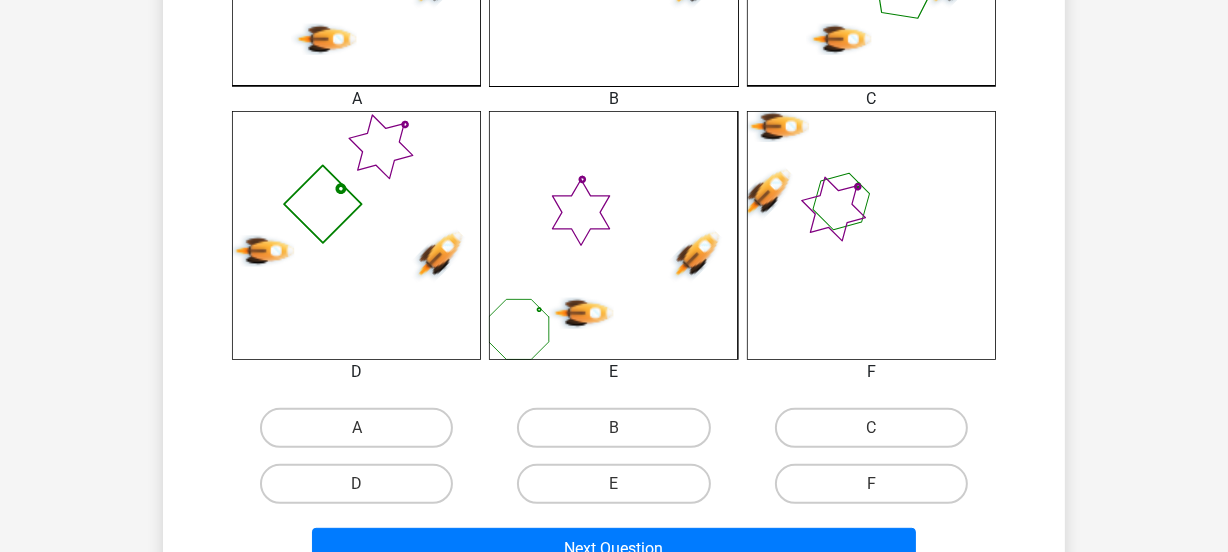 scroll, scrollTop: 819, scrollLeft: 0, axis: vertical 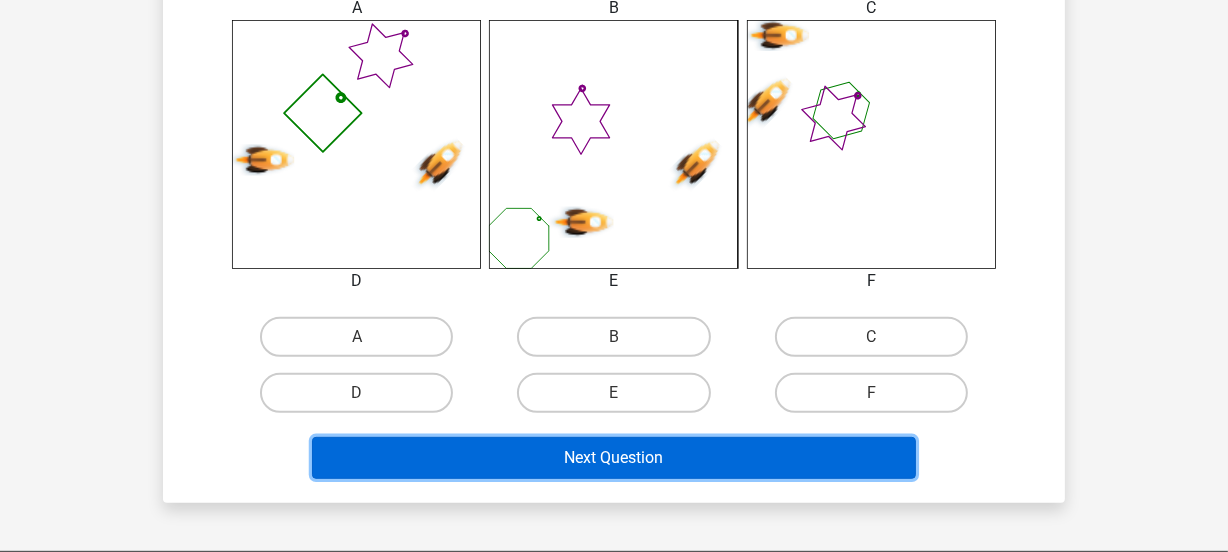 click on "Next Question" at bounding box center (614, 458) 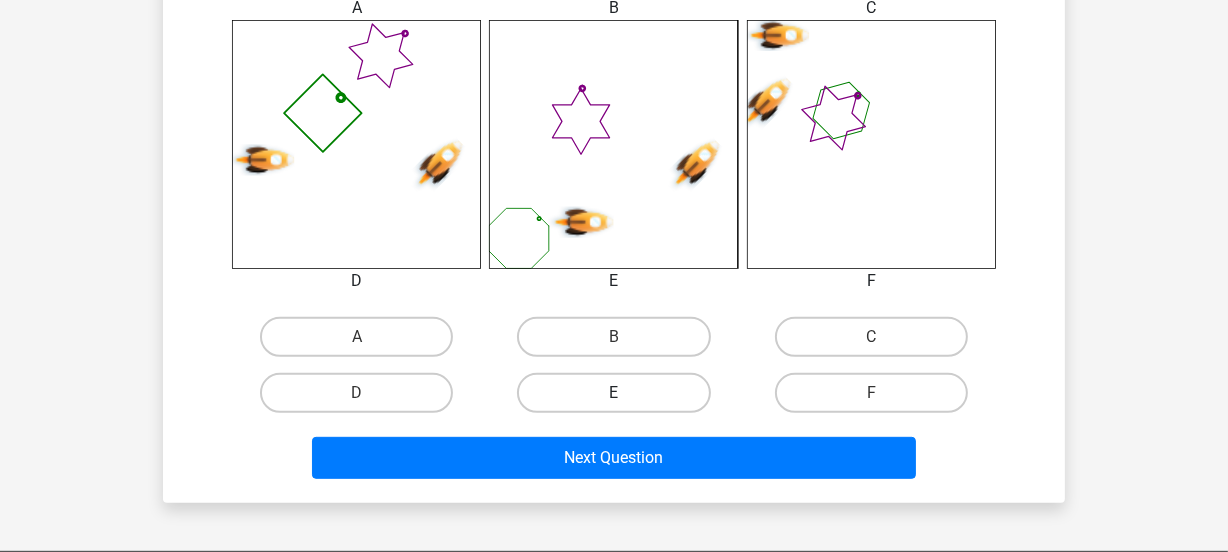 click on "E" at bounding box center (613, 393) 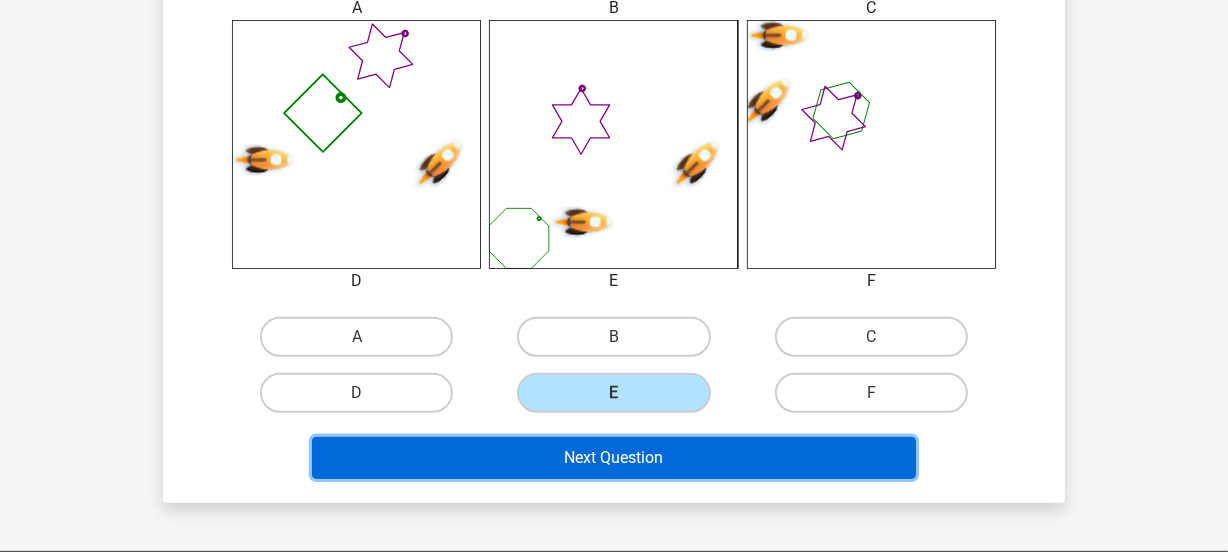 click on "Next Question" at bounding box center [614, 458] 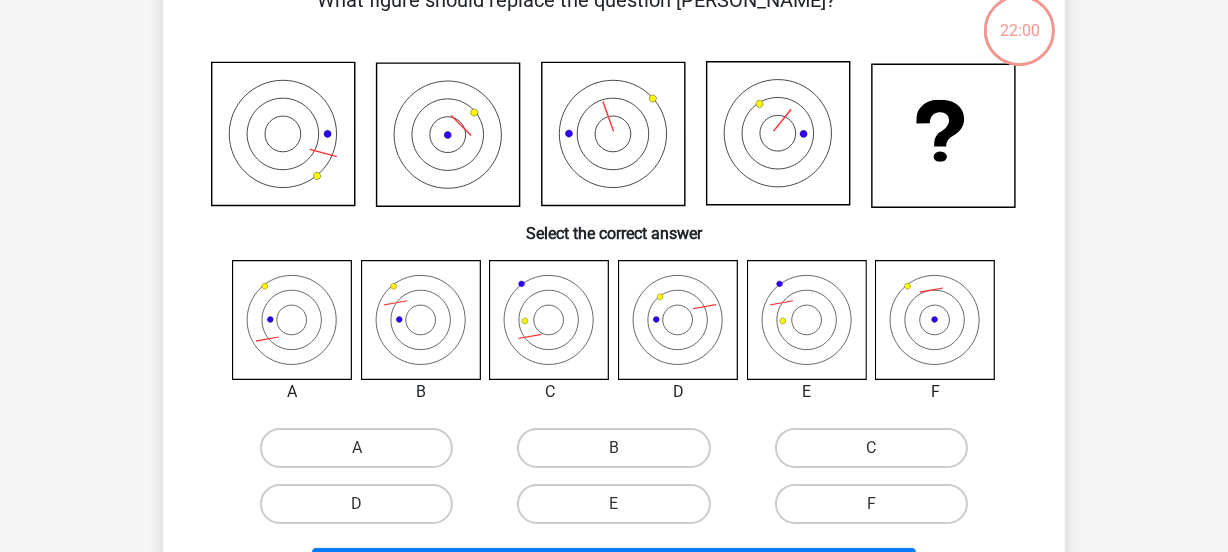 scroll, scrollTop: 91, scrollLeft: 0, axis: vertical 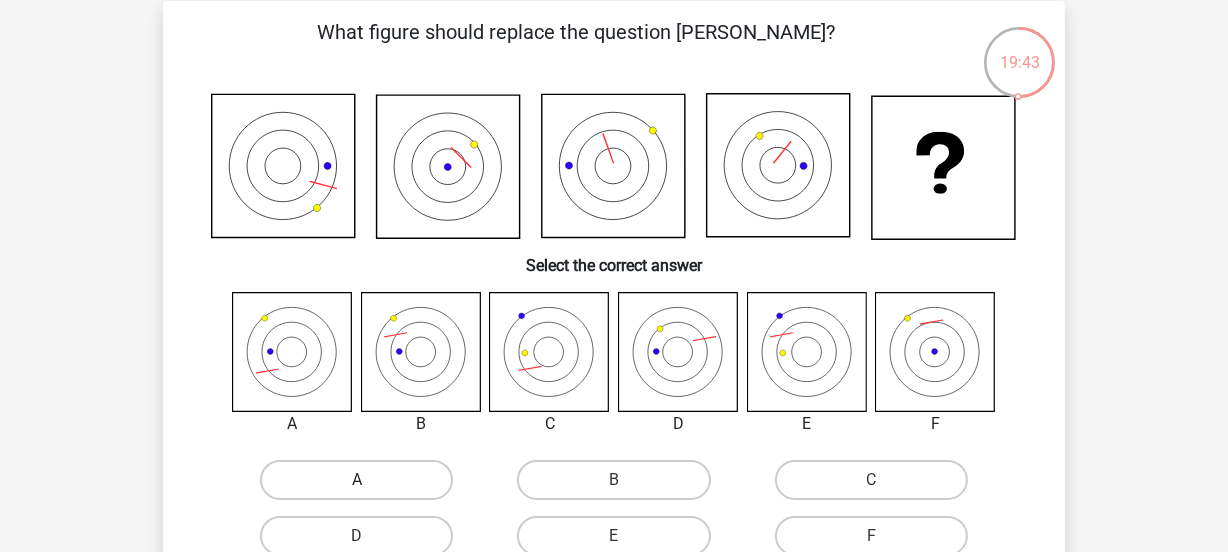 click on "A" at bounding box center (356, 480) 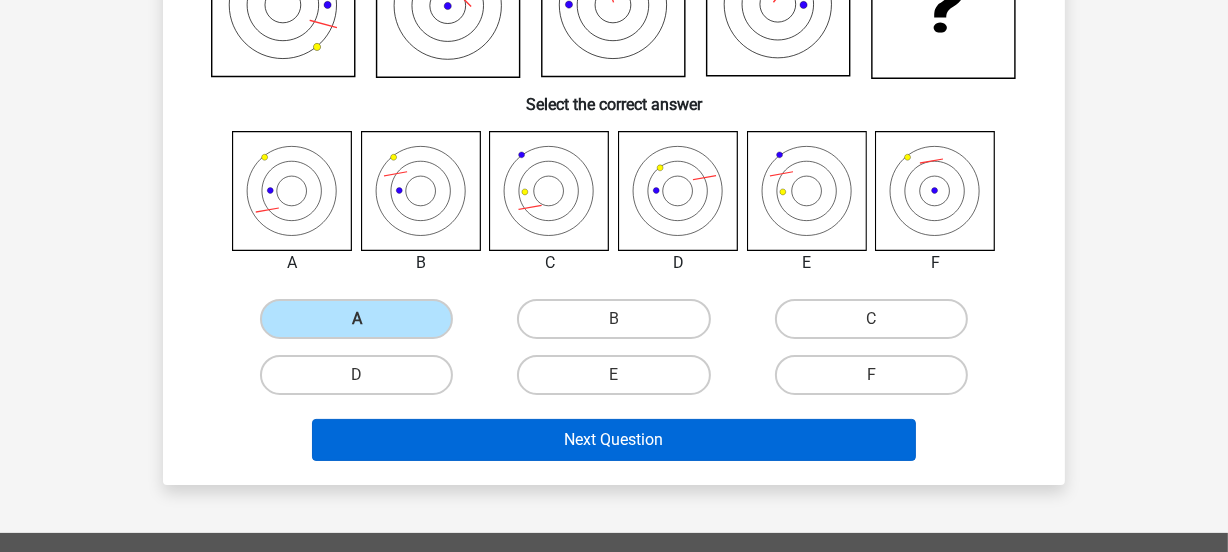 scroll, scrollTop: 273, scrollLeft: 0, axis: vertical 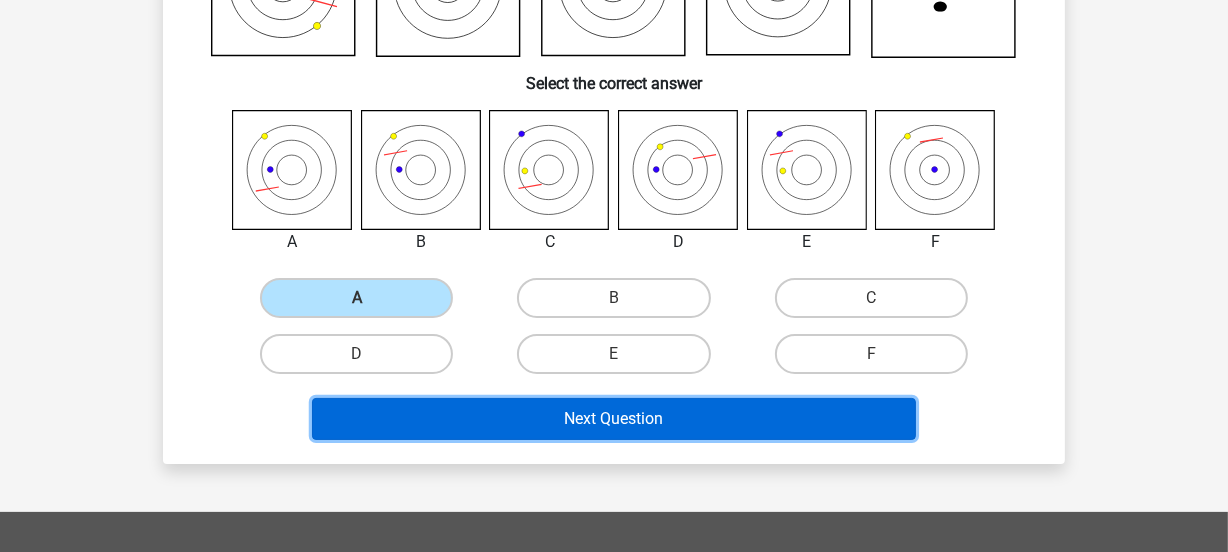 click on "Next Question" at bounding box center (614, 419) 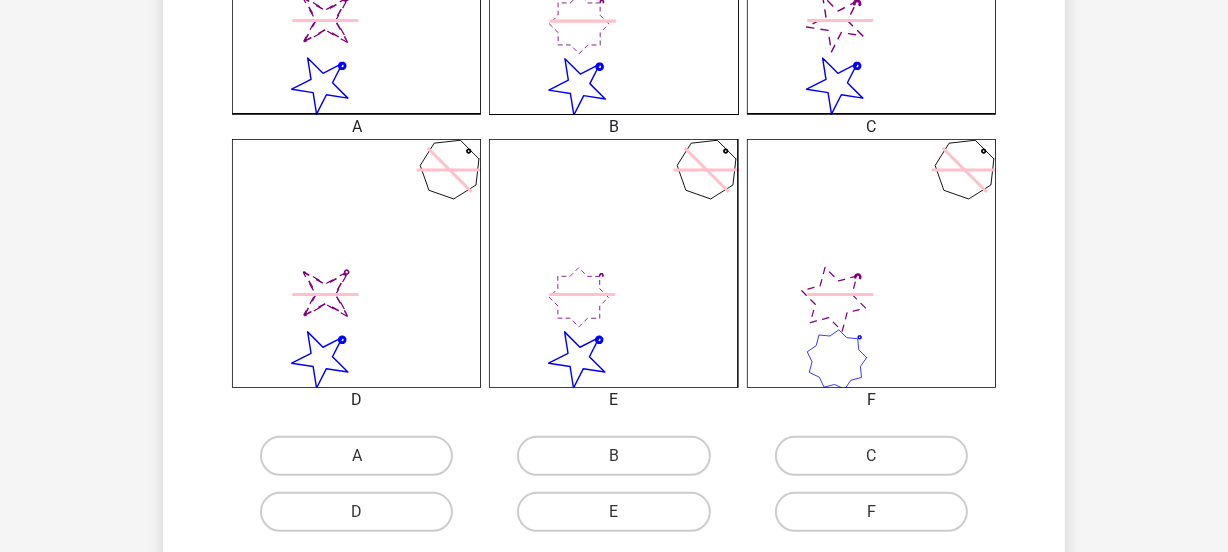 scroll, scrollTop: 727, scrollLeft: 0, axis: vertical 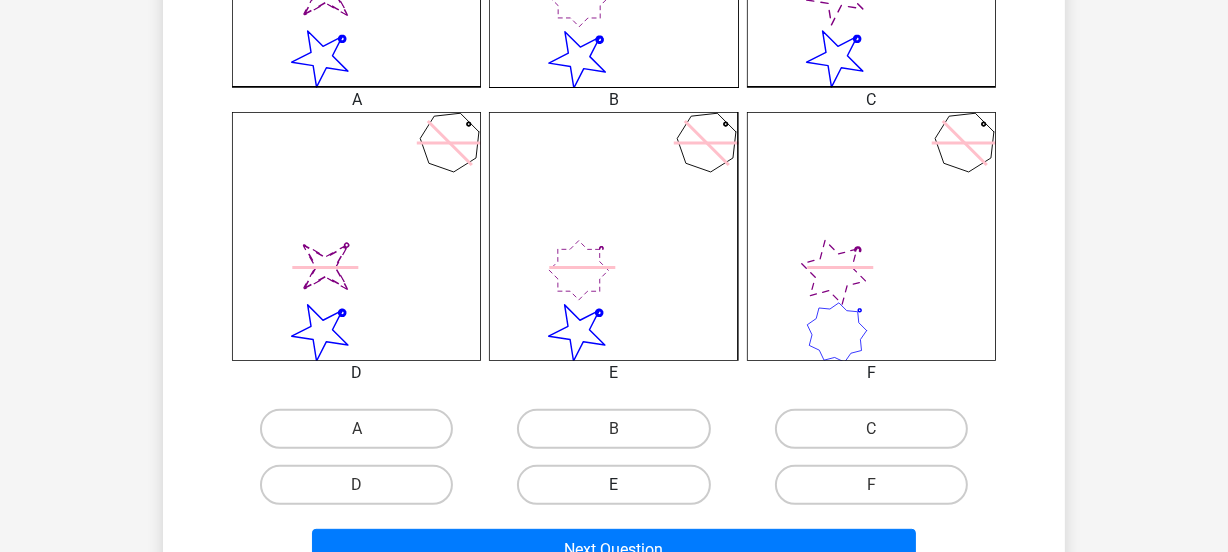 click on "E" at bounding box center [613, 485] 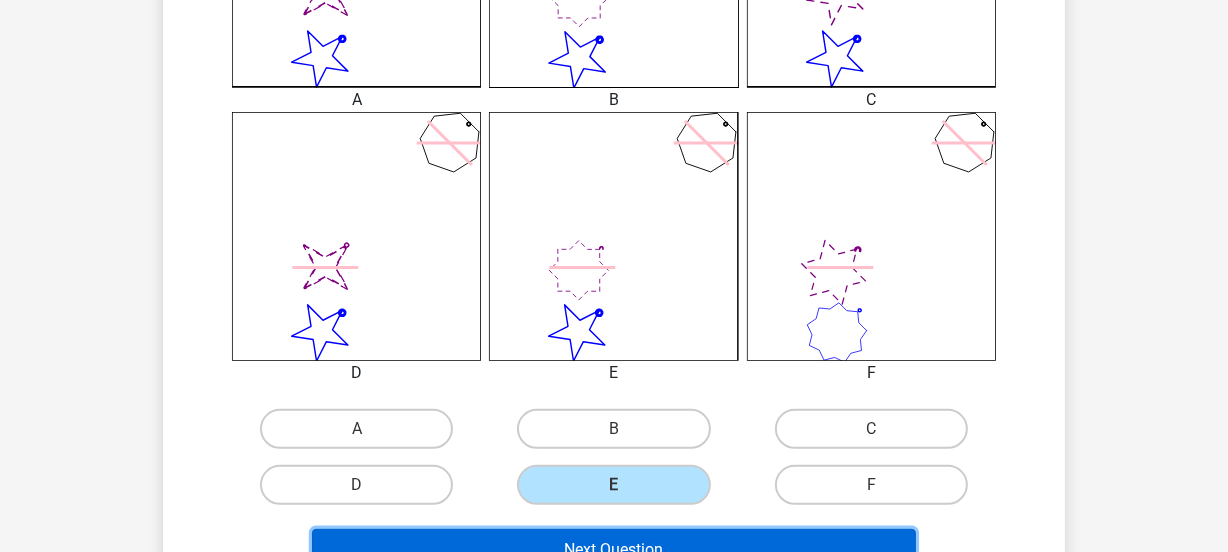 click on "Next Question" at bounding box center [614, 550] 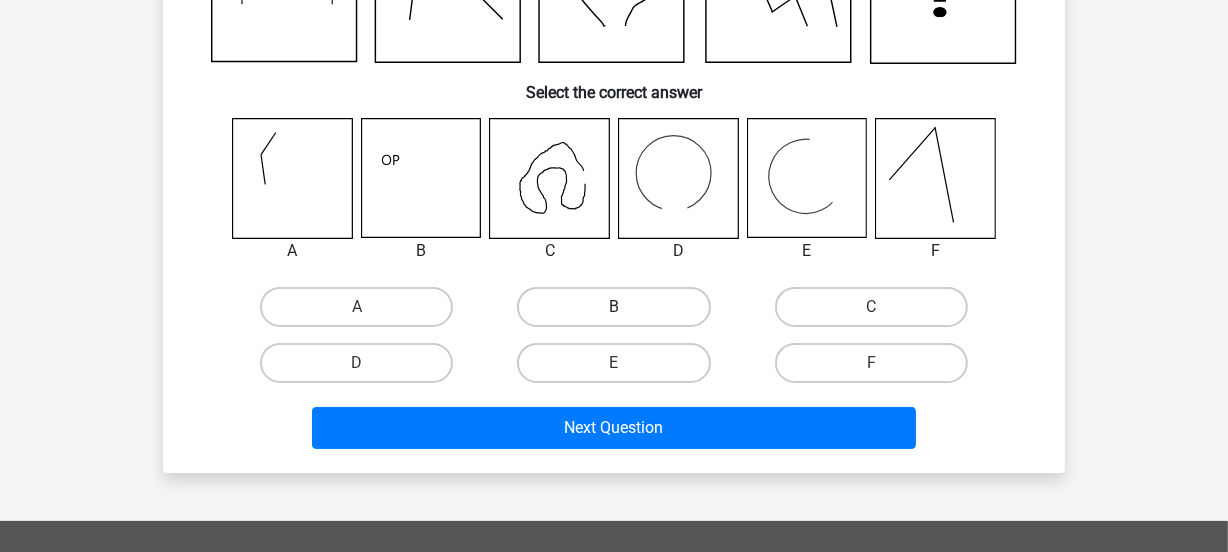 scroll, scrollTop: 273, scrollLeft: 0, axis: vertical 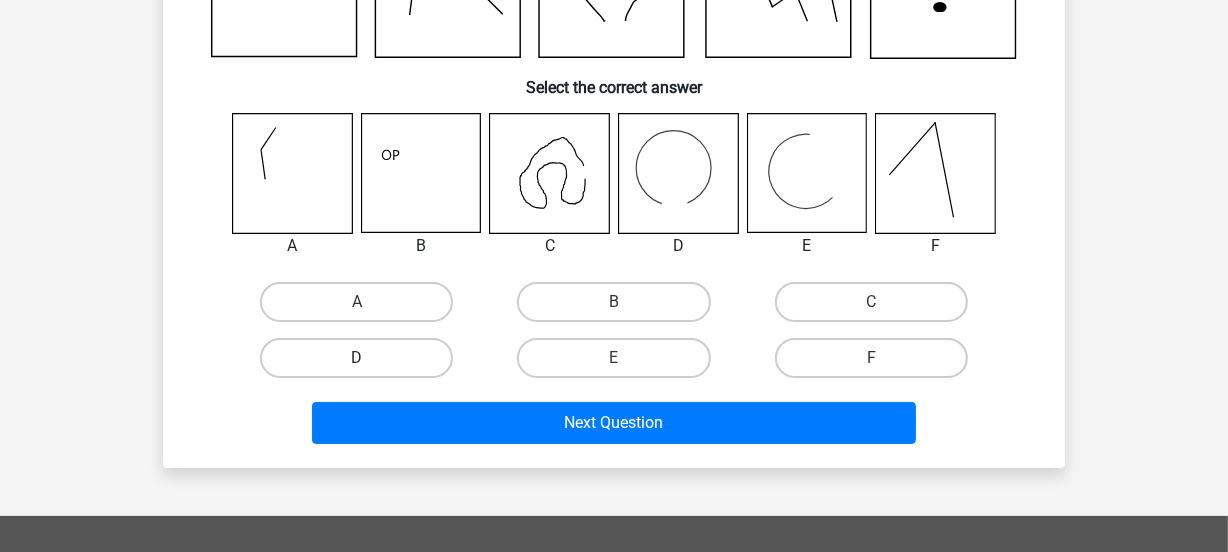 click on "D" at bounding box center (356, 358) 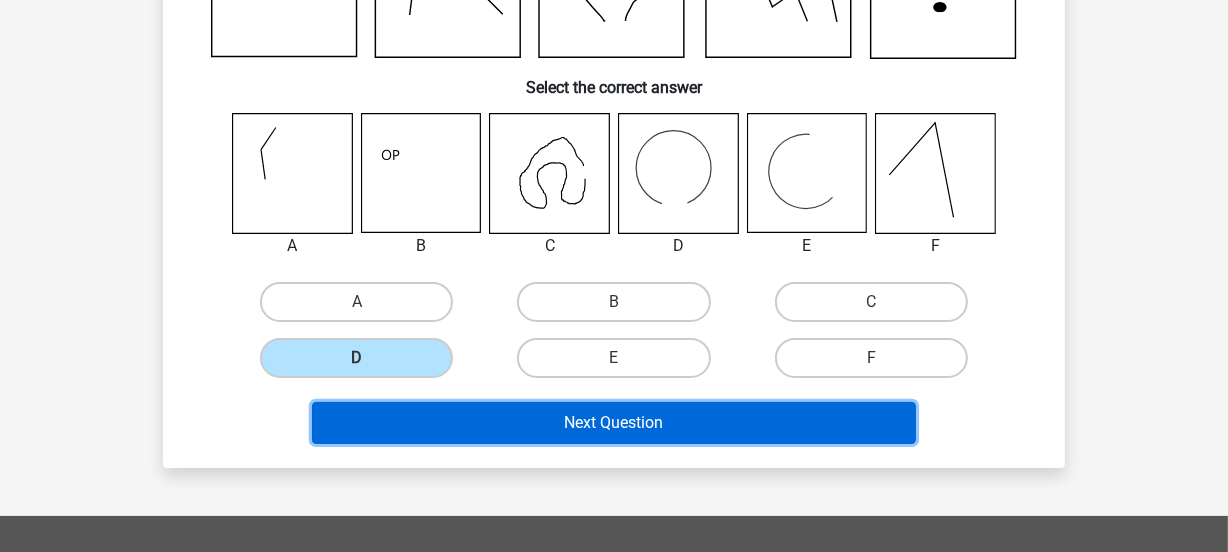 click on "Next Question" at bounding box center (614, 423) 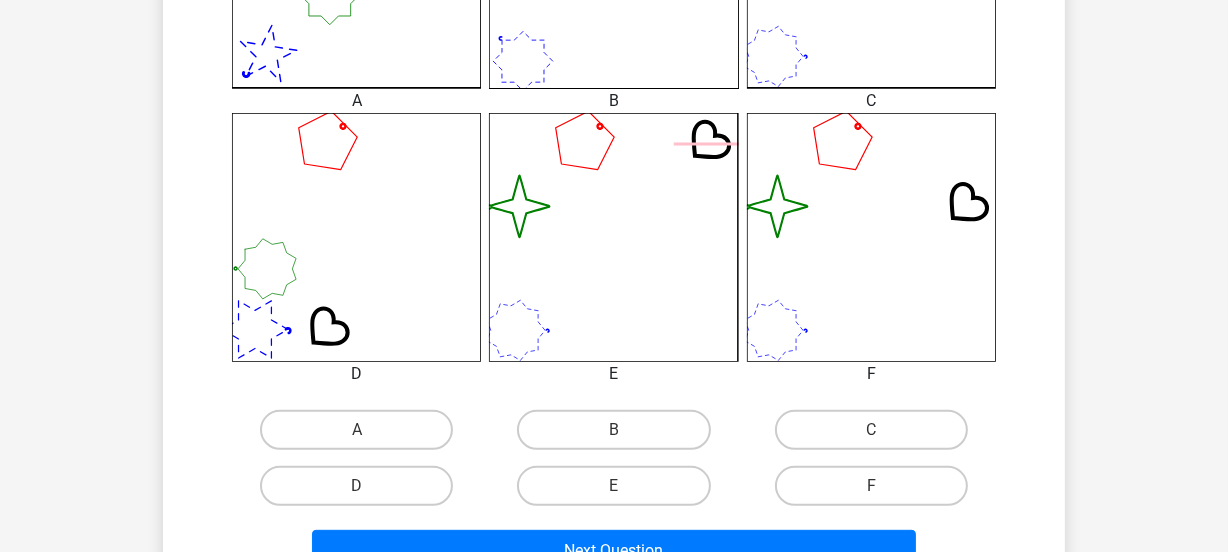 scroll, scrollTop: 728, scrollLeft: 0, axis: vertical 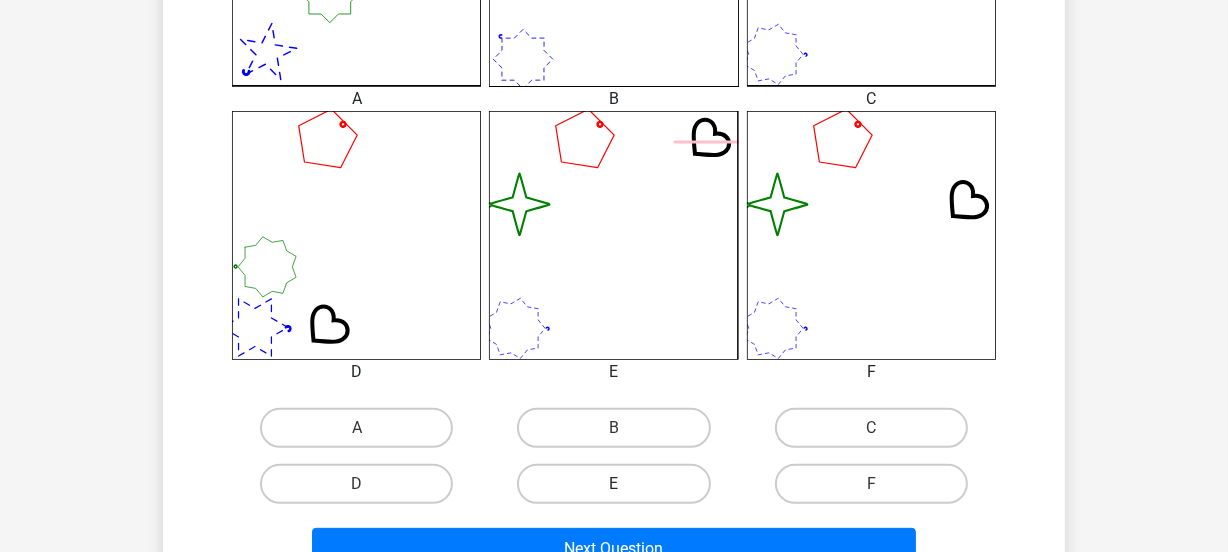 click on "E" at bounding box center [613, 484] 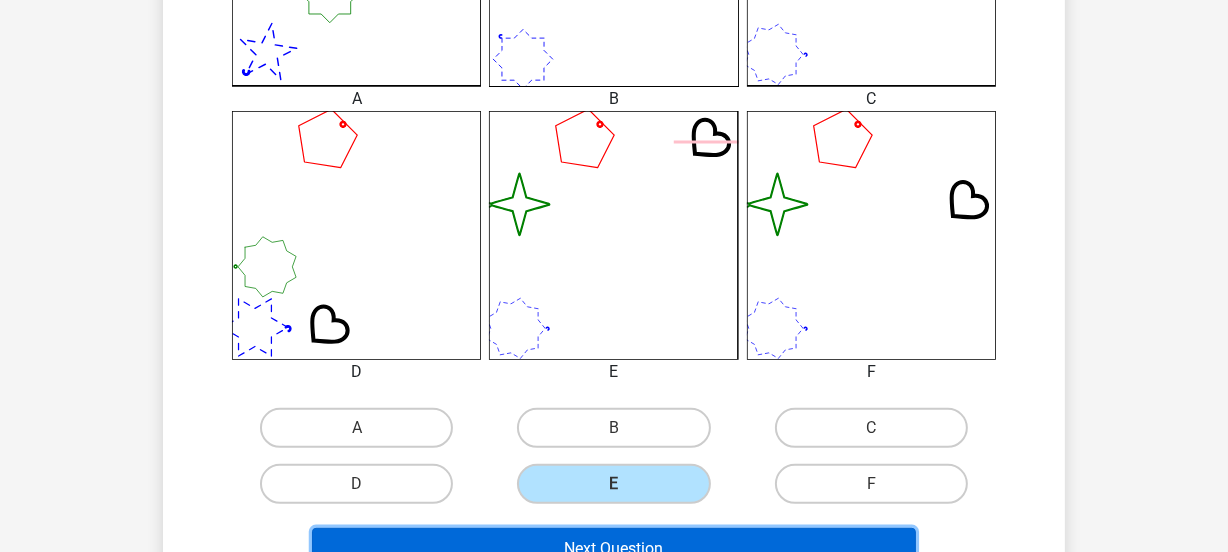 click on "Next Question" at bounding box center [614, 549] 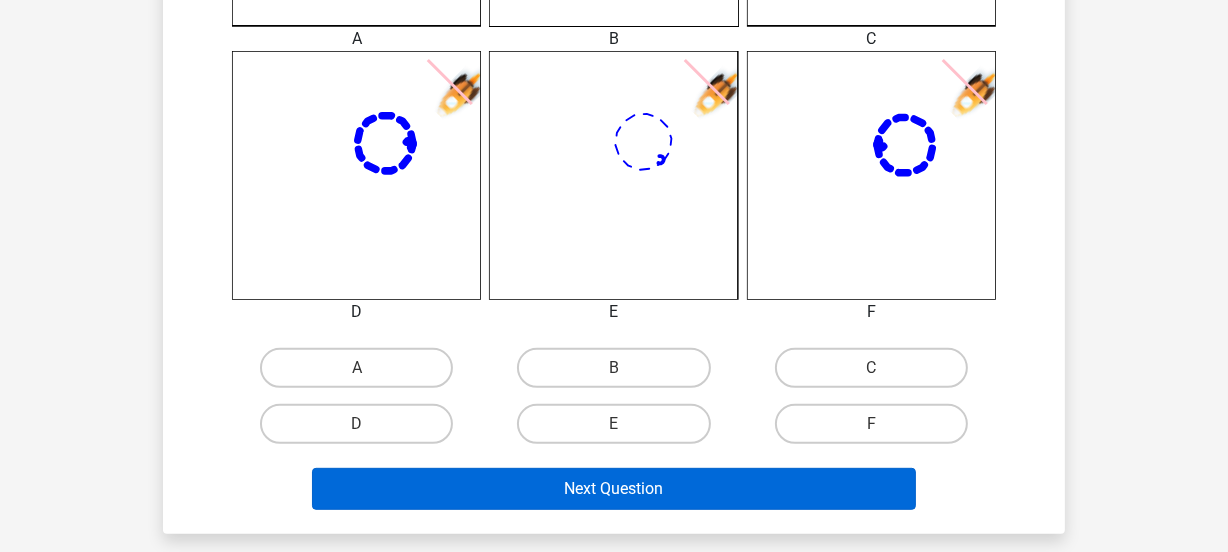 scroll, scrollTop: 819, scrollLeft: 0, axis: vertical 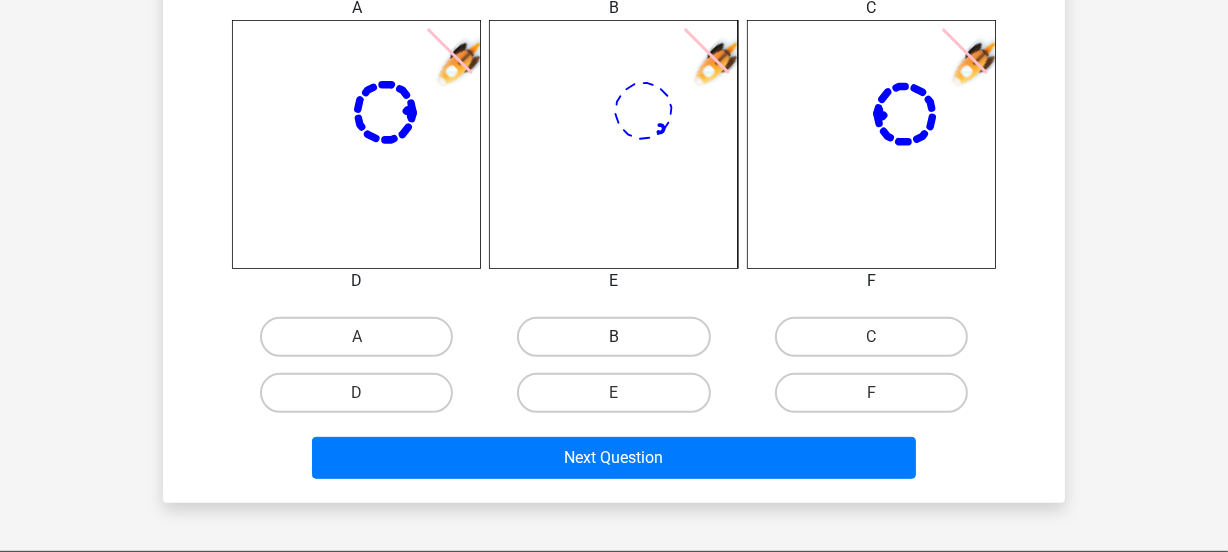 click on "B" at bounding box center [613, 337] 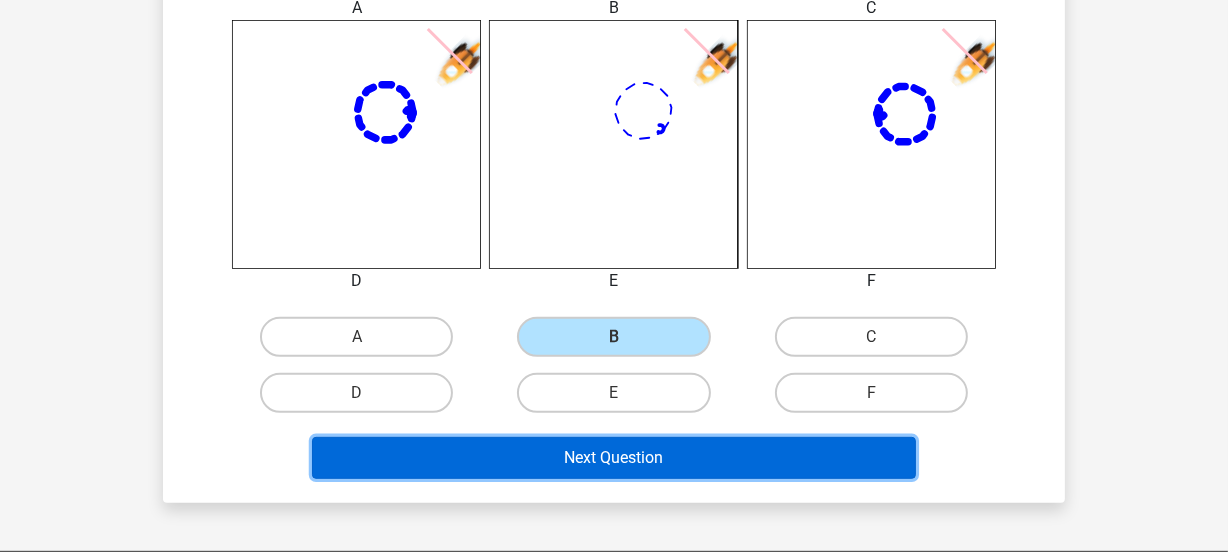 click on "Next Question" at bounding box center [614, 458] 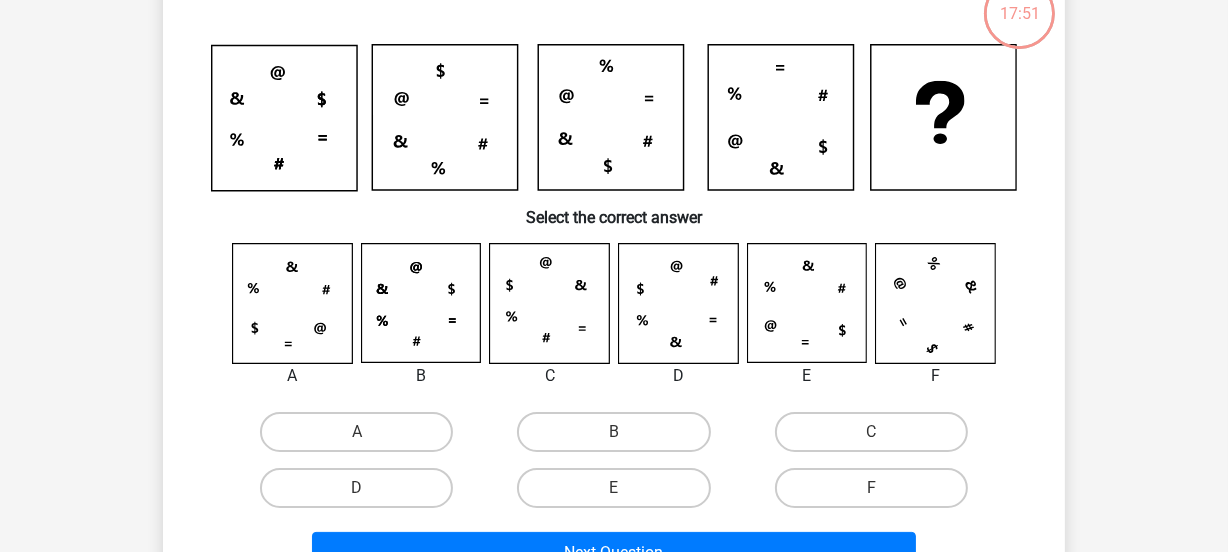 scroll, scrollTop: 91, scrollLeft: 0, axis: vertical 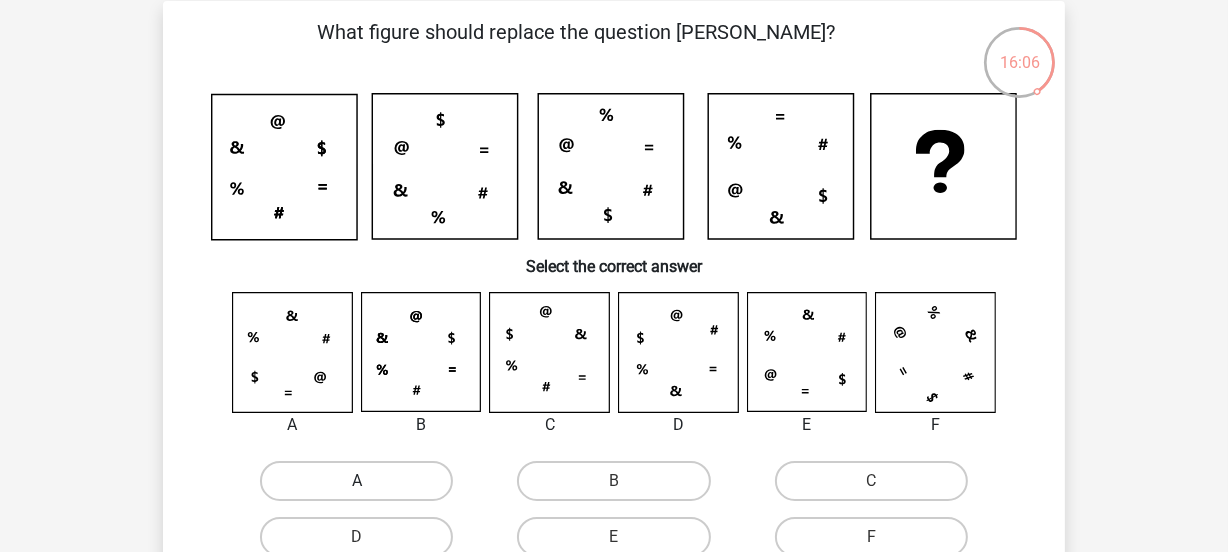 click on "A" at bounding box center (356, 481) 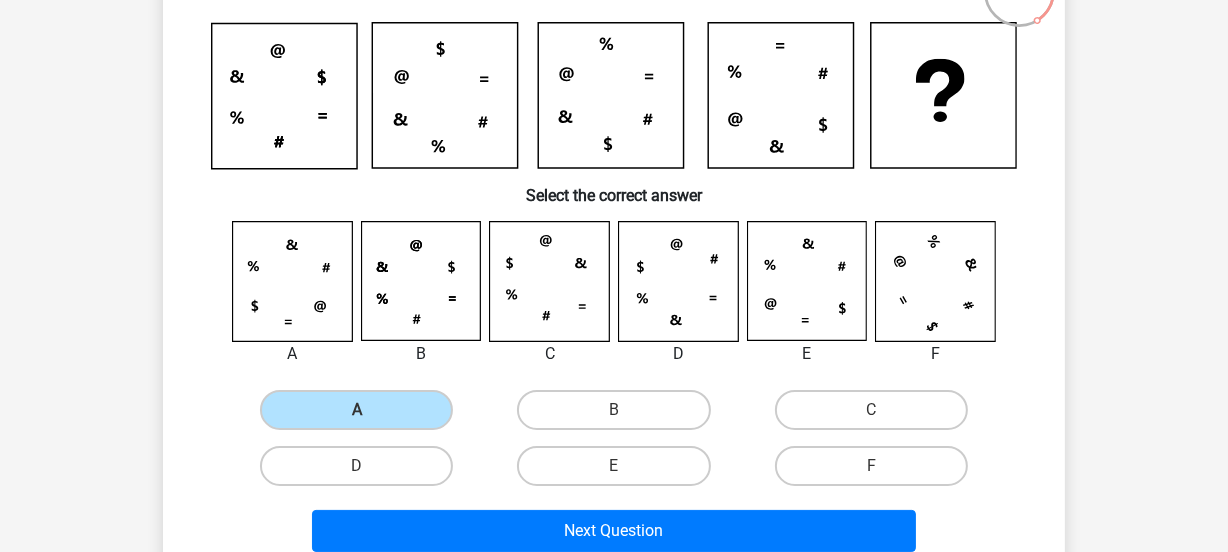 scroll, scrollTop: 182, scrollLeft: 0, axis: vertical 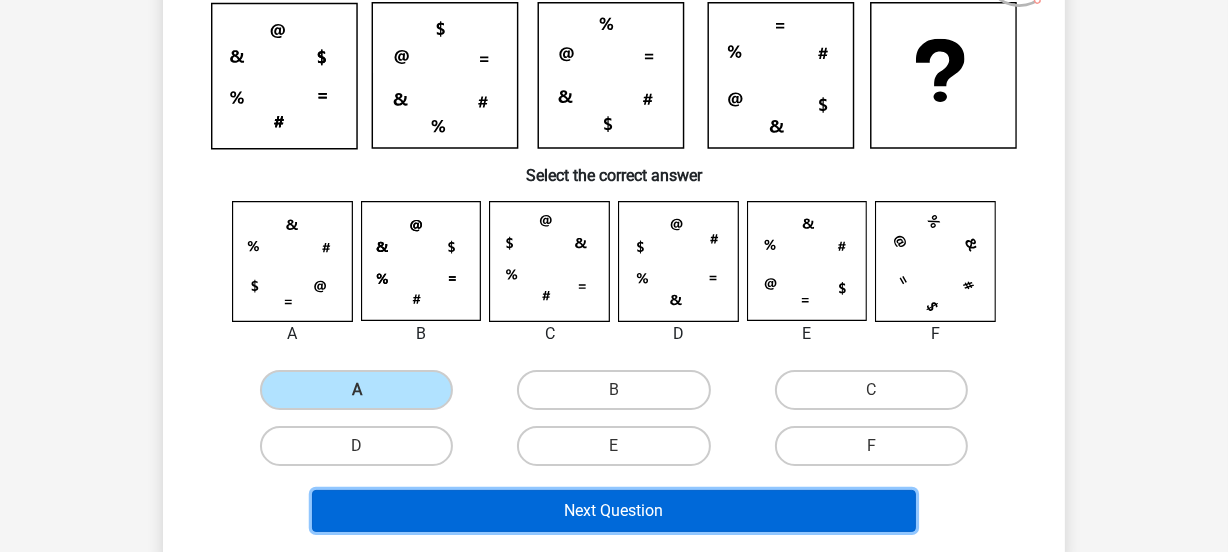 click on "Next Question" at bounding box center (614, 511) 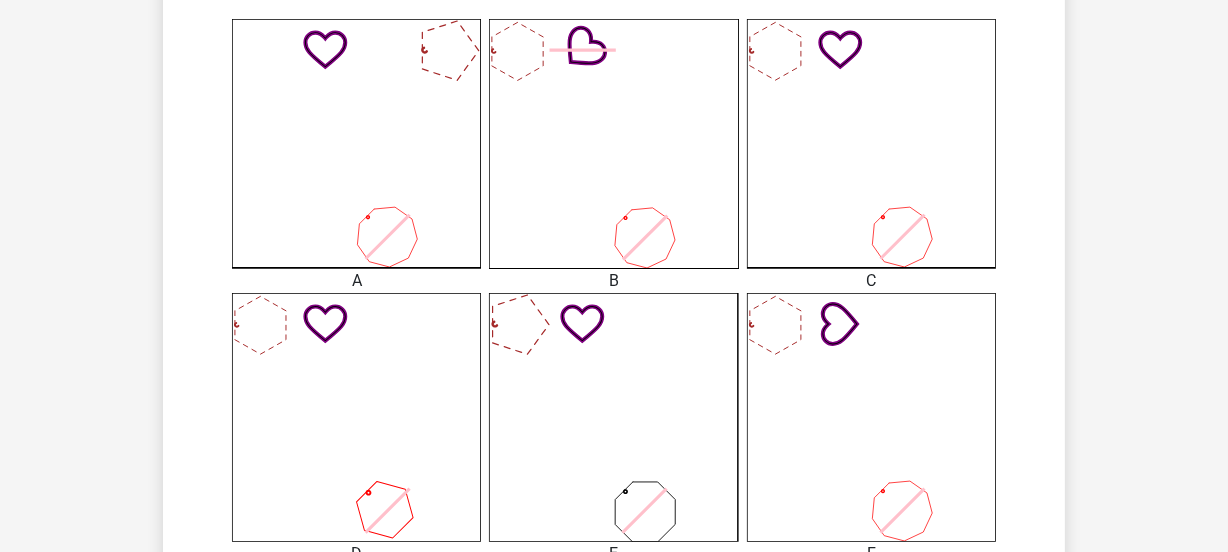 scroll, scrollTop: 728, scrollLeft: 0, axis: vertical 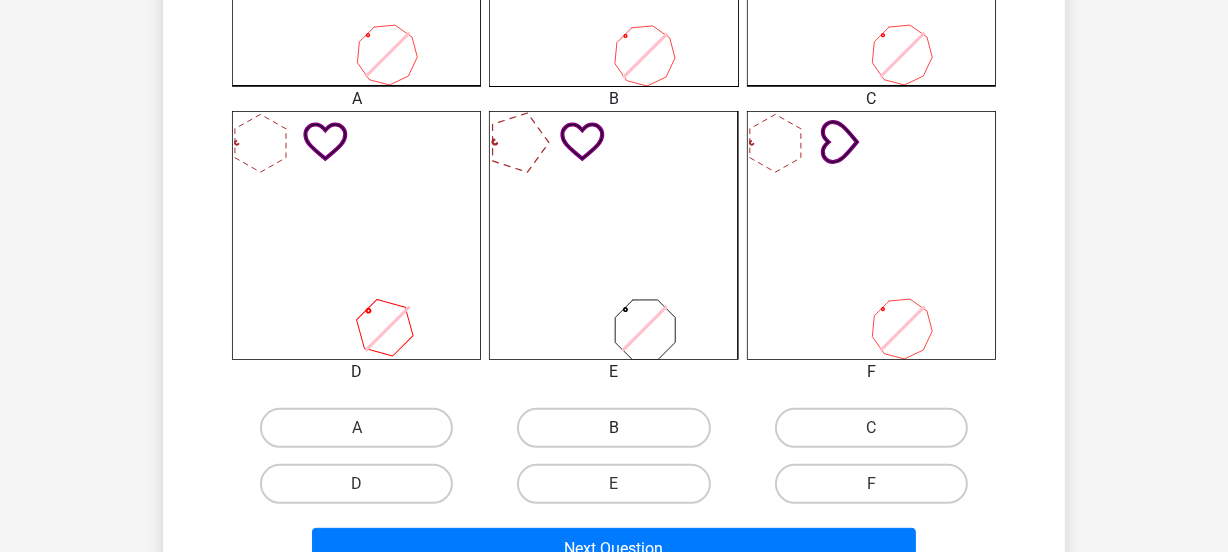 click on "B" at bounding box center (613, 428) 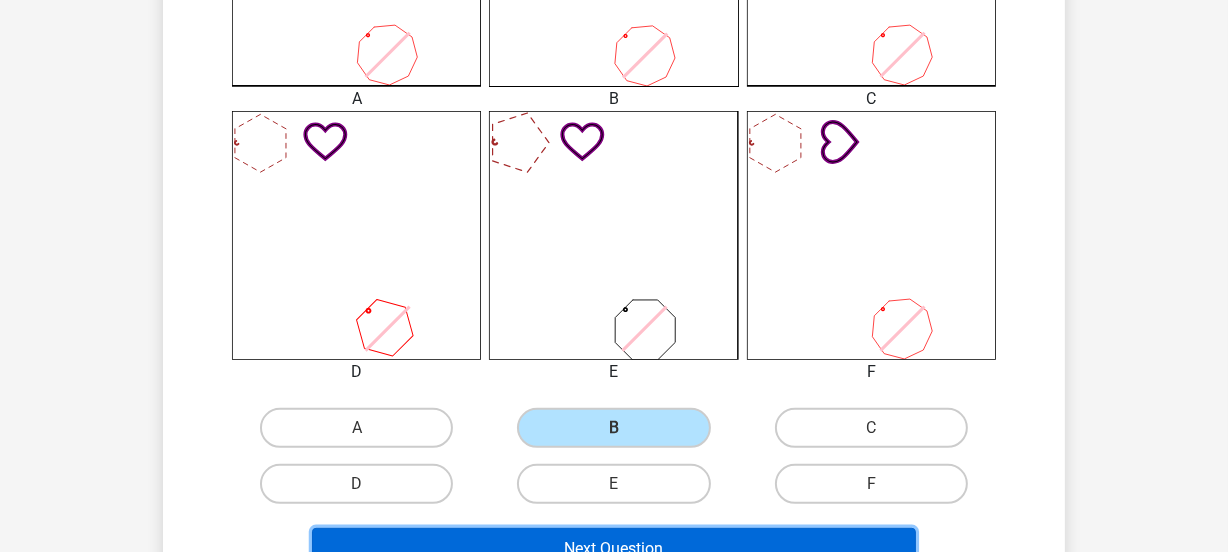 click on "Next Question" at bounding box center (614, 549) 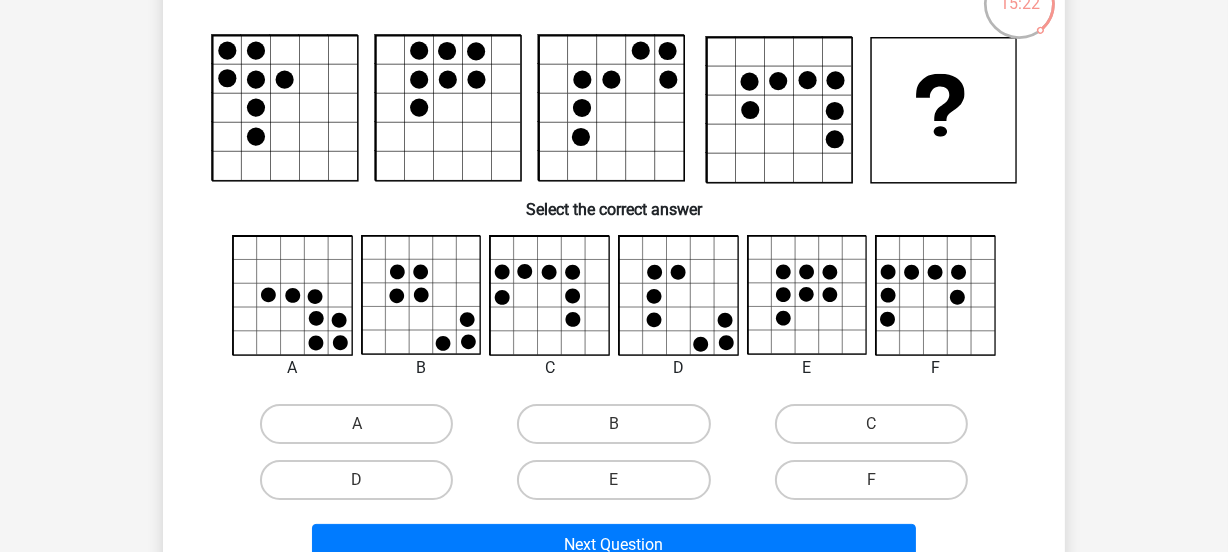 scroll, scrollTop: 182, scrollLeft: 0, axis: vertical 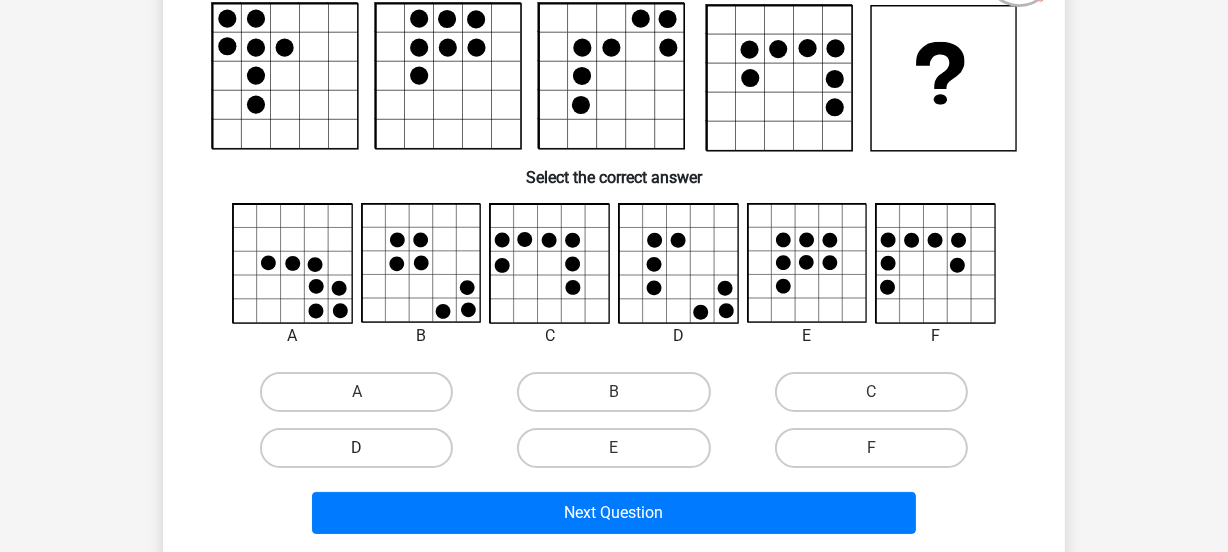 drag, startPoint x: 410, startPoint y: 441, endPoint x: 476, endPoint y: 492, distance: 83.40863 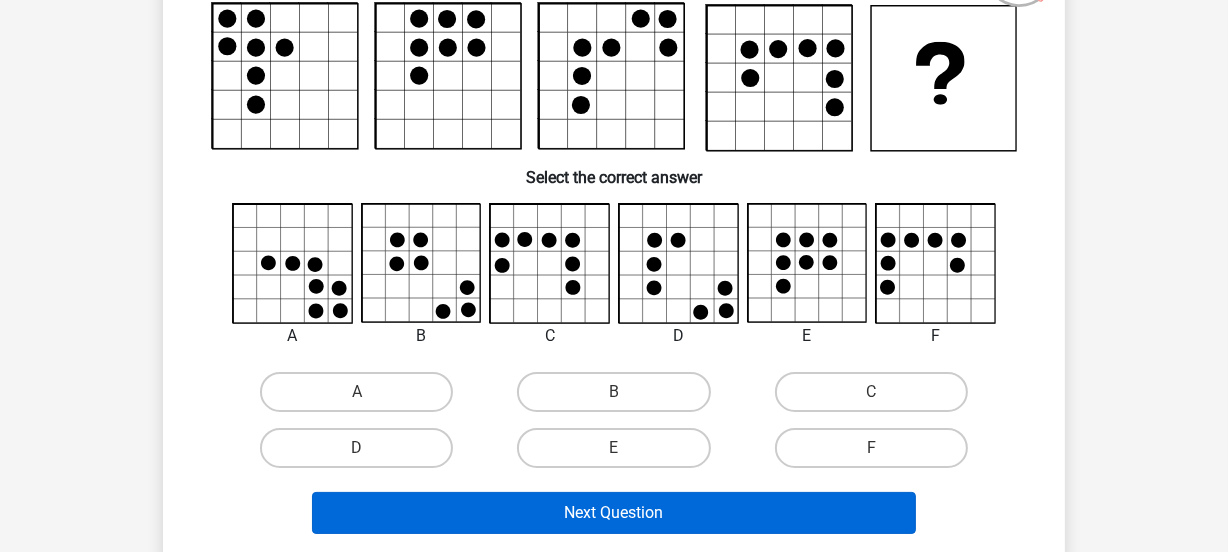 click on "D" at bounding box center (356, 448) 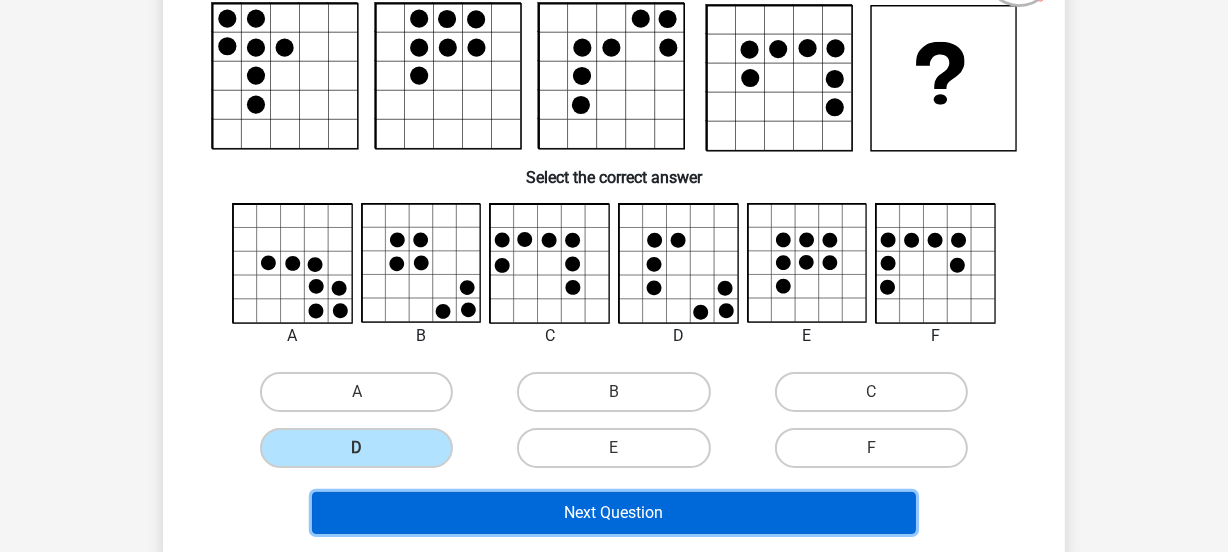 click on "Next Question" at bounding box center (614, 513) 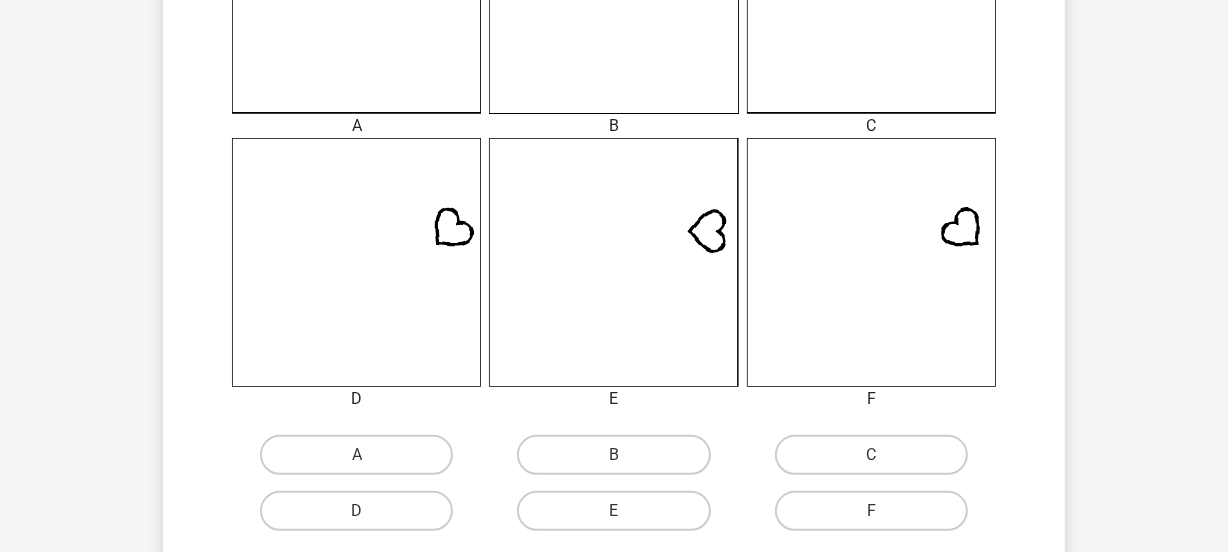 scroll, scrollTop: 728, scrollLeft: 0, axis: vertical 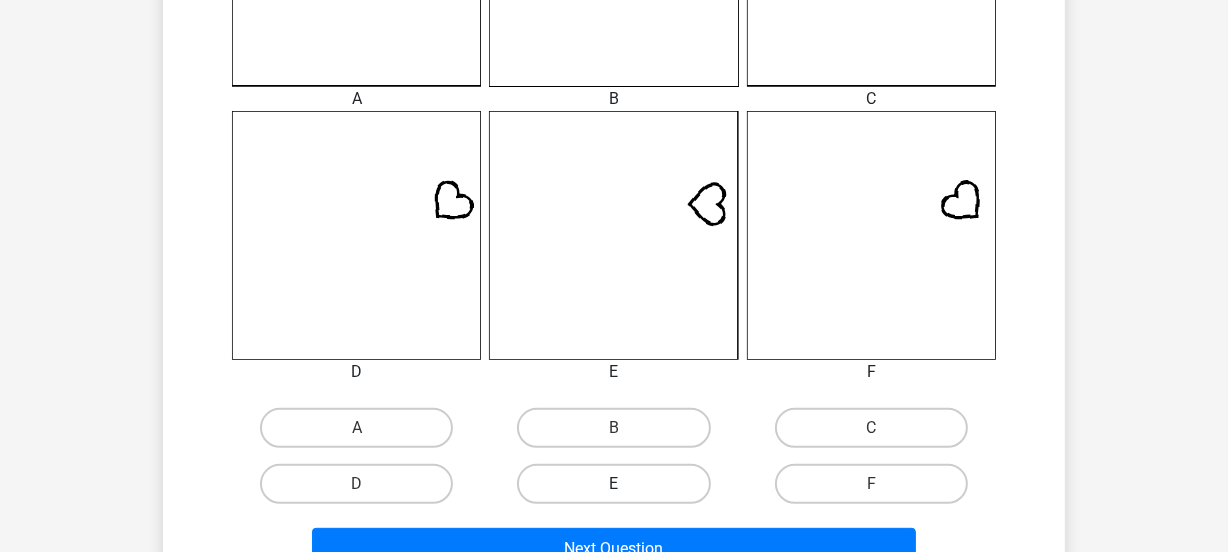 click on "E" at bounding box center (613, 484) 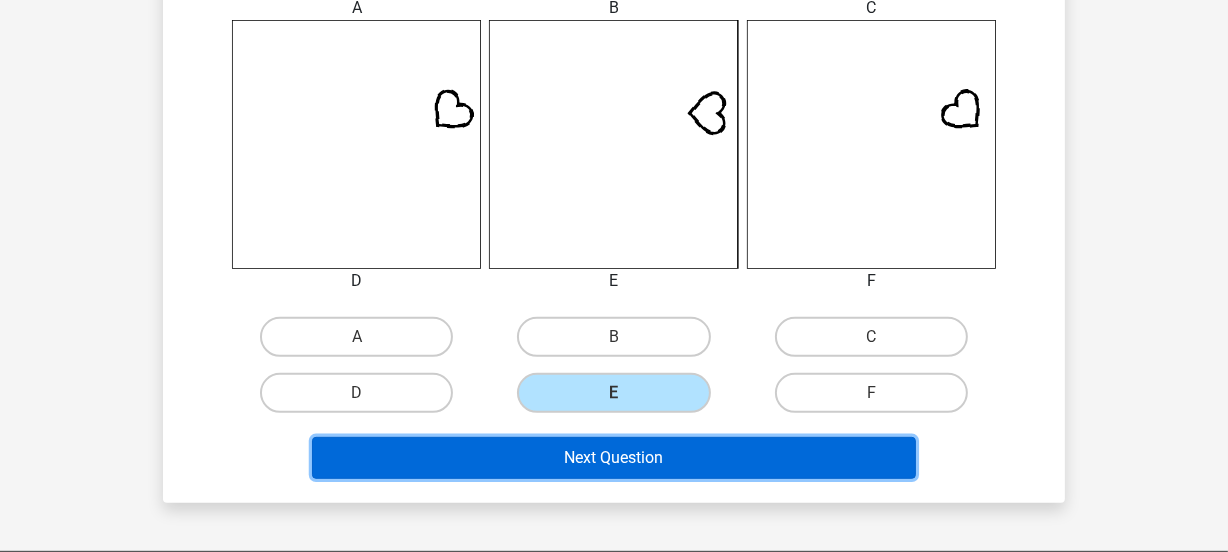click on "Next Question" at bounding box center [614, 458] 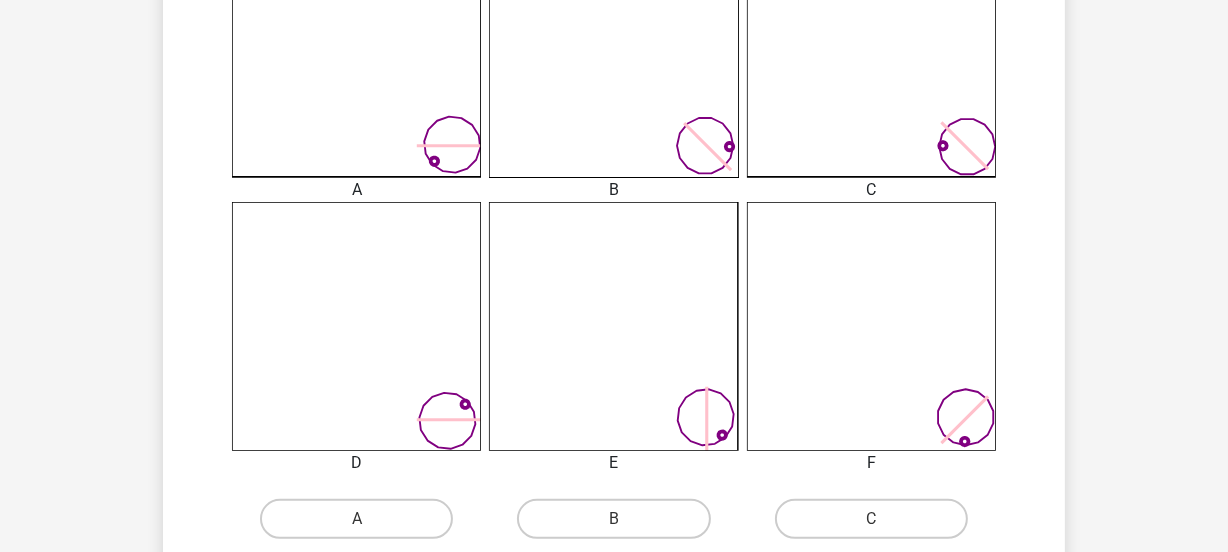 scroll, scrollTop: 728, scrollLeft: 0, axis: vertical 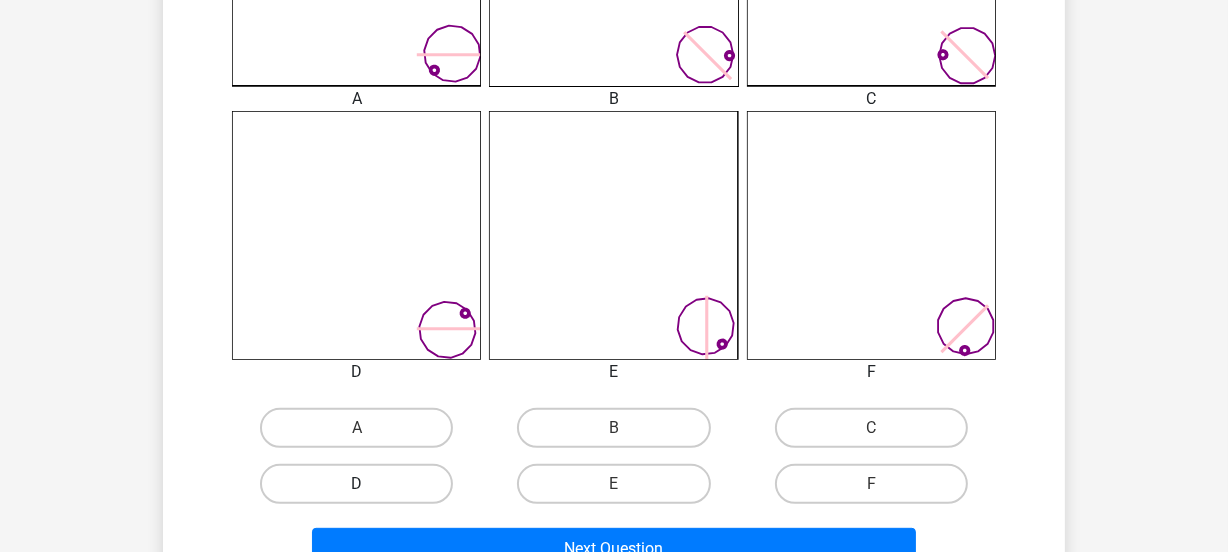 click on "D" at bounding box center [356, 484] 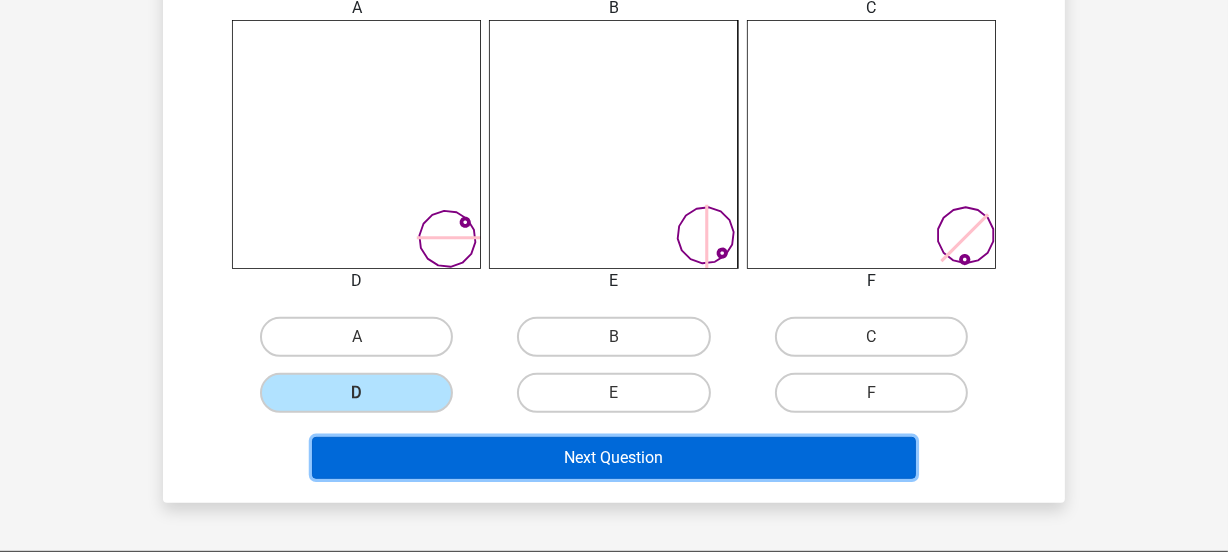 click on "Next Question" at bounding box center (614, 458) 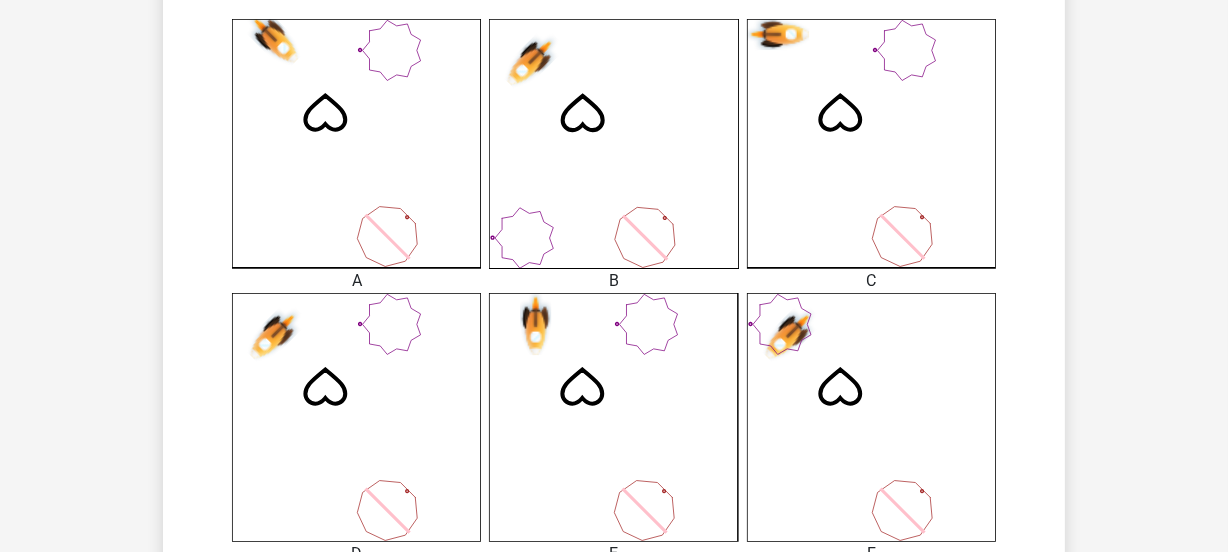 scroll, scrollTop: 637, scrollLeft: 0, axis: vertical 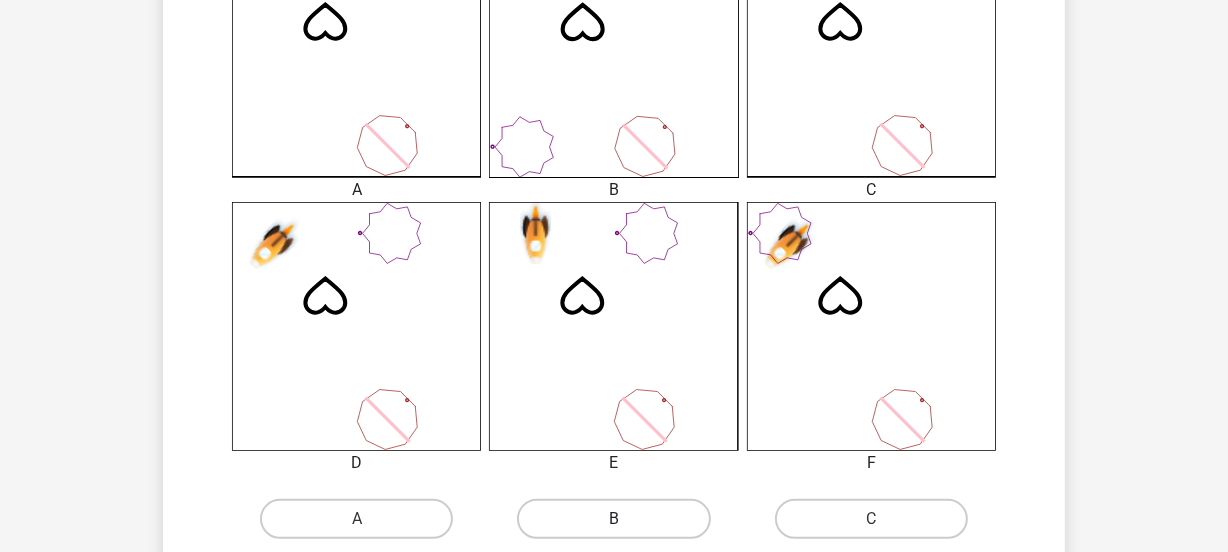 click on "B" at bounding box center [613, 519] 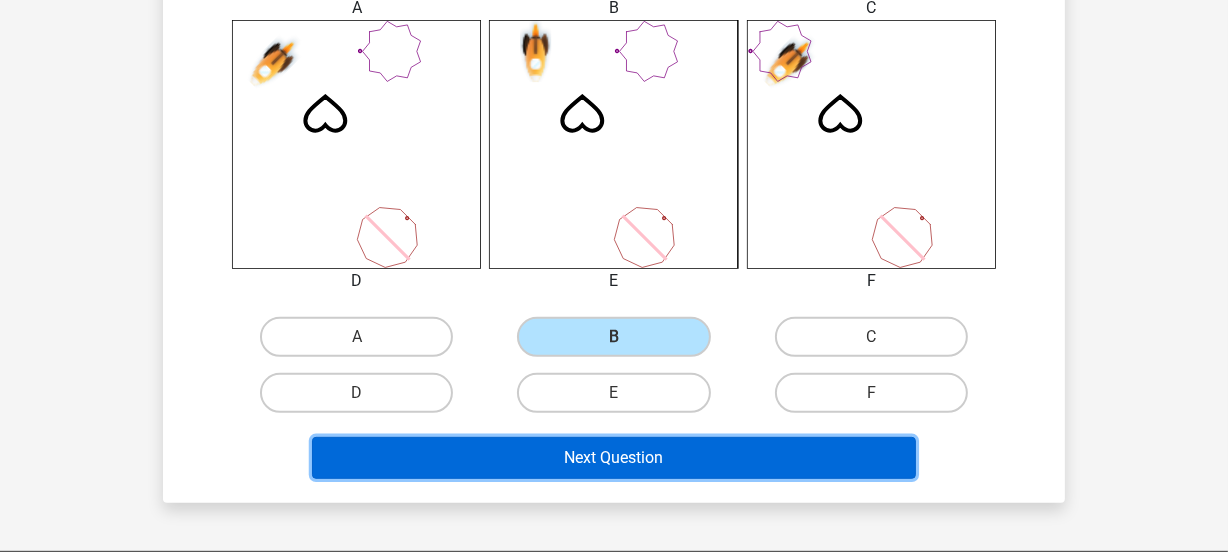 click on "Next Question" at bounding box center [614, 458] 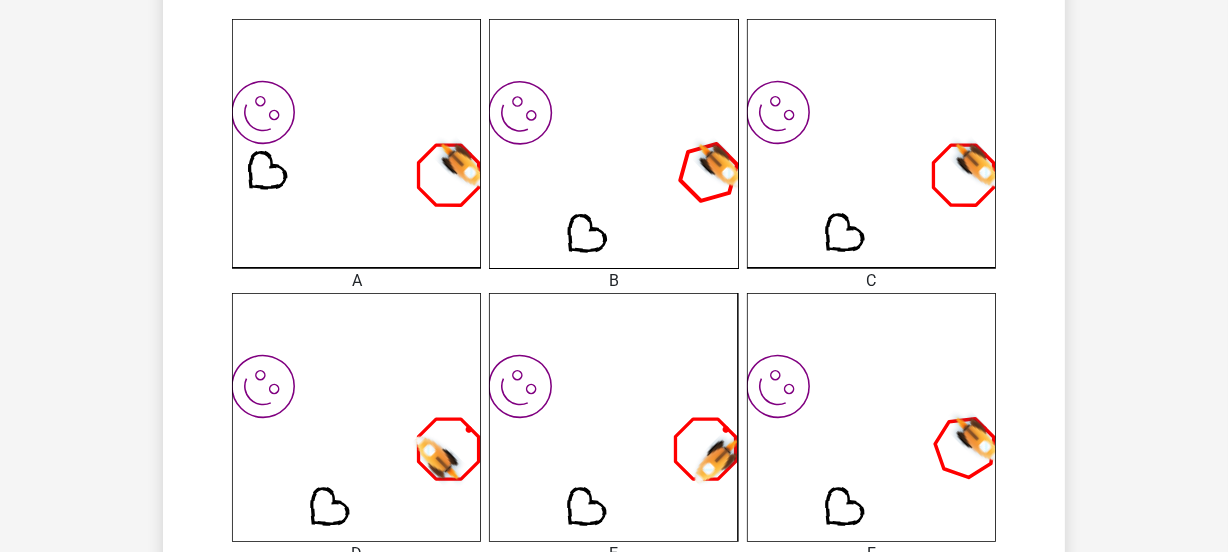 scroll, scrollTop: 637, scrollLeft: 0, axis: vertical 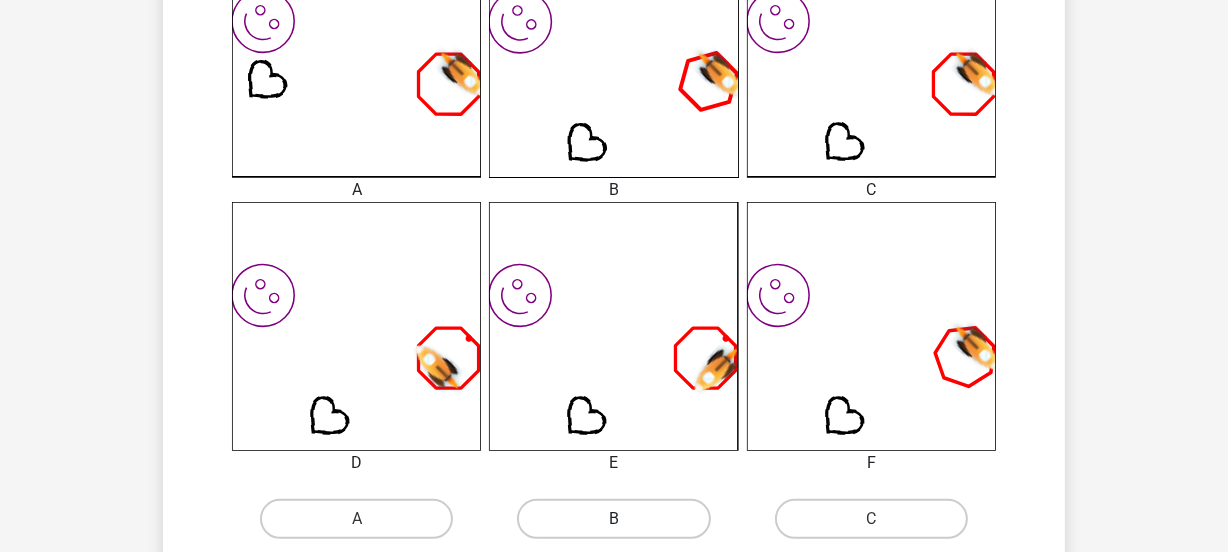 click on "B" at bounding box center [613, 519] 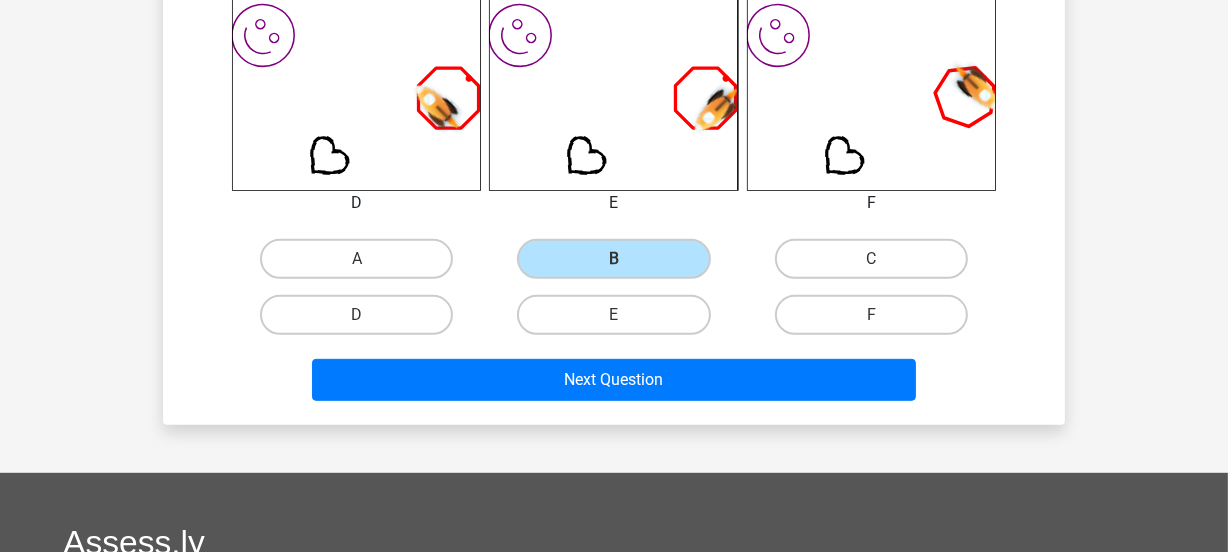 scroll, scrollTop: 910, scrollLeft: 0, axis: vertical 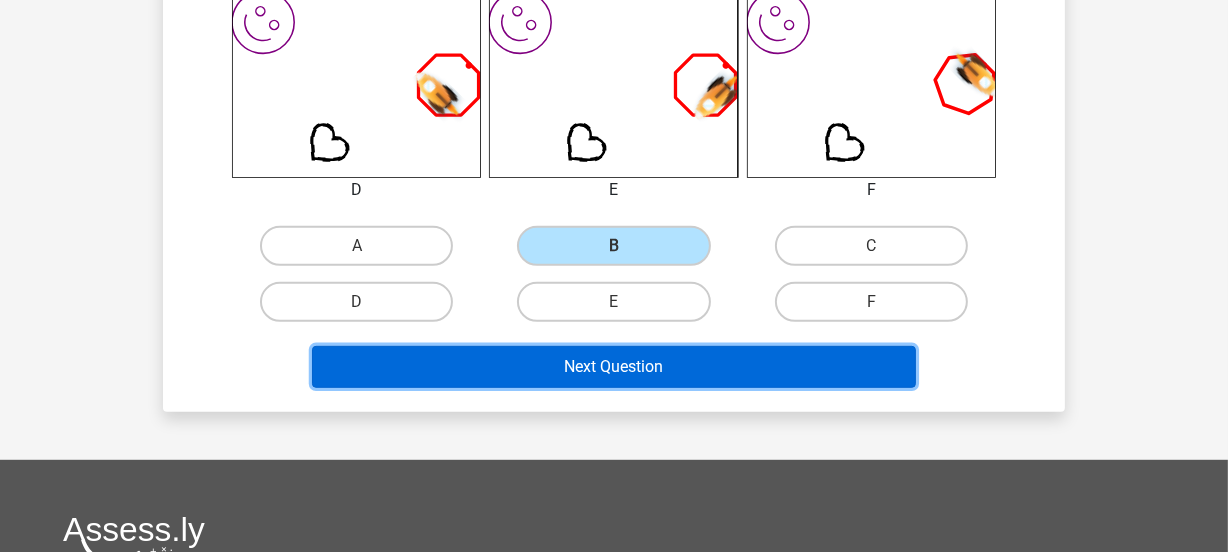 click on "Next Question" at bounding box center (614, 367) 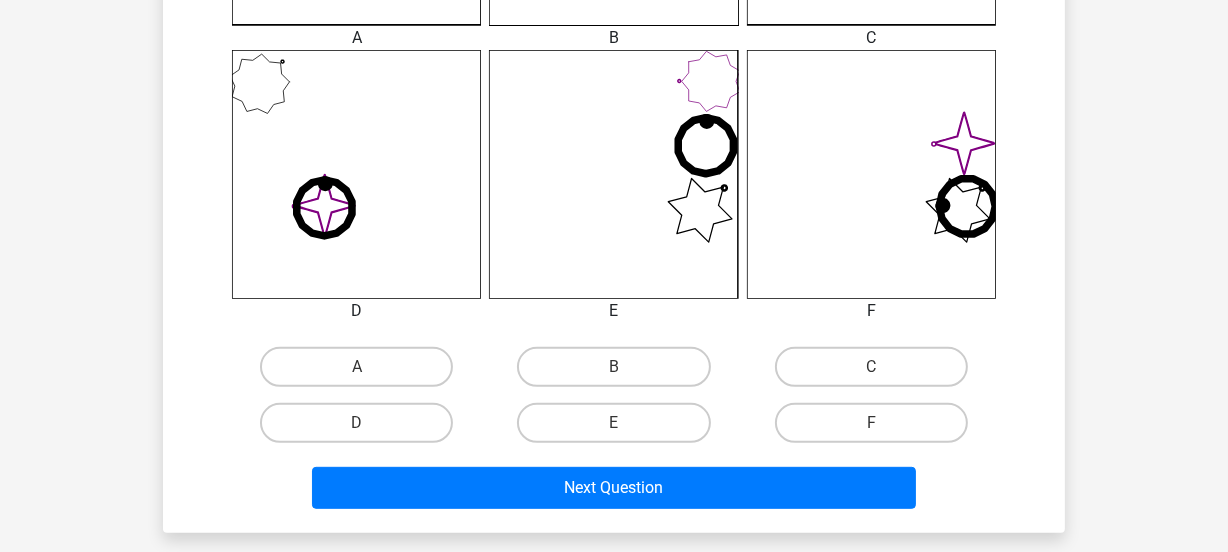 scroll, scrollTop: 819, scrollLeft: 0, axis: vertical 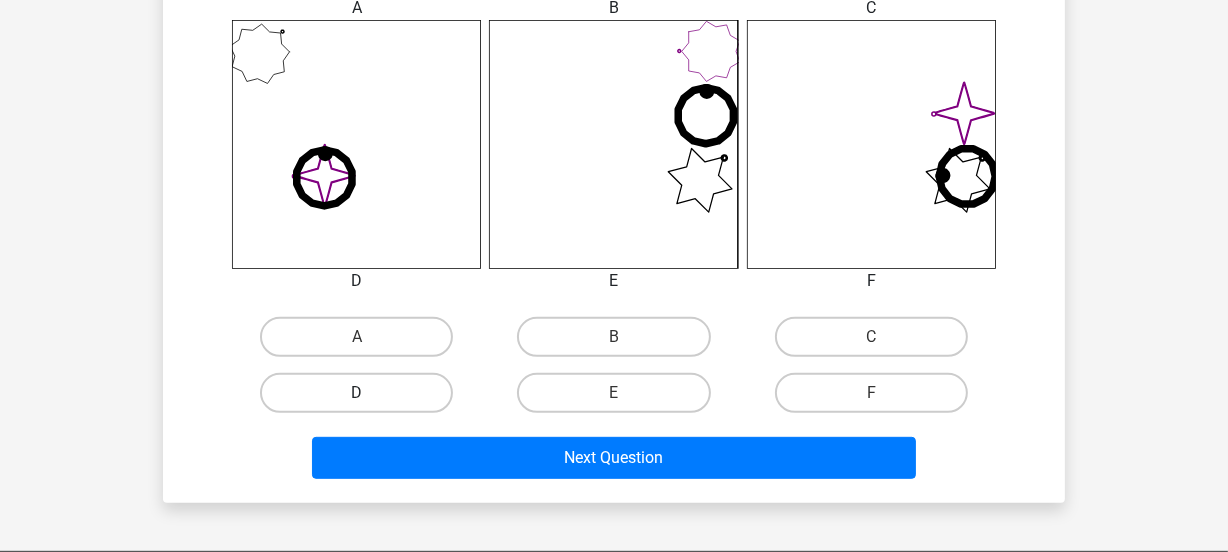 click on "D" at bounding box center [356, 393] 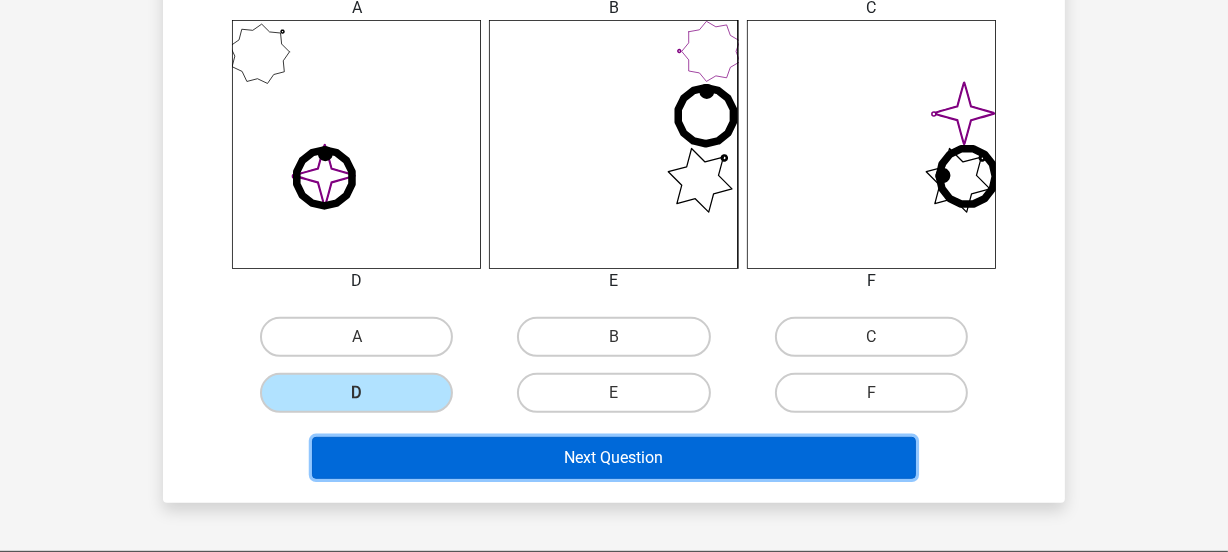 click on "Next Question" at bounding box center (614, 458) 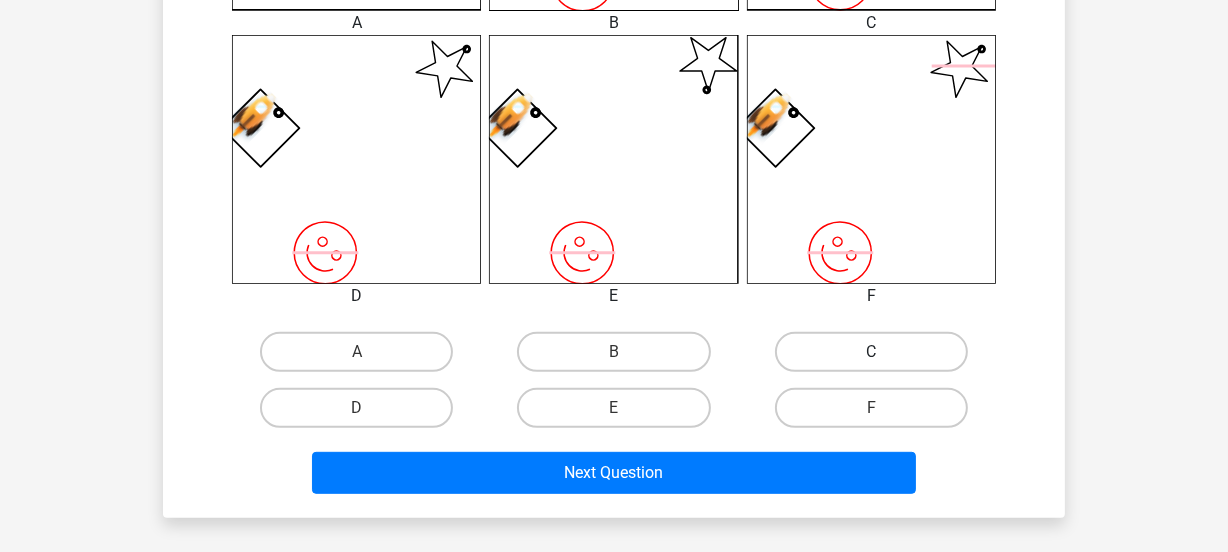 scroll, scrollTop: 819, scrollLeft: 0, axis: vertical 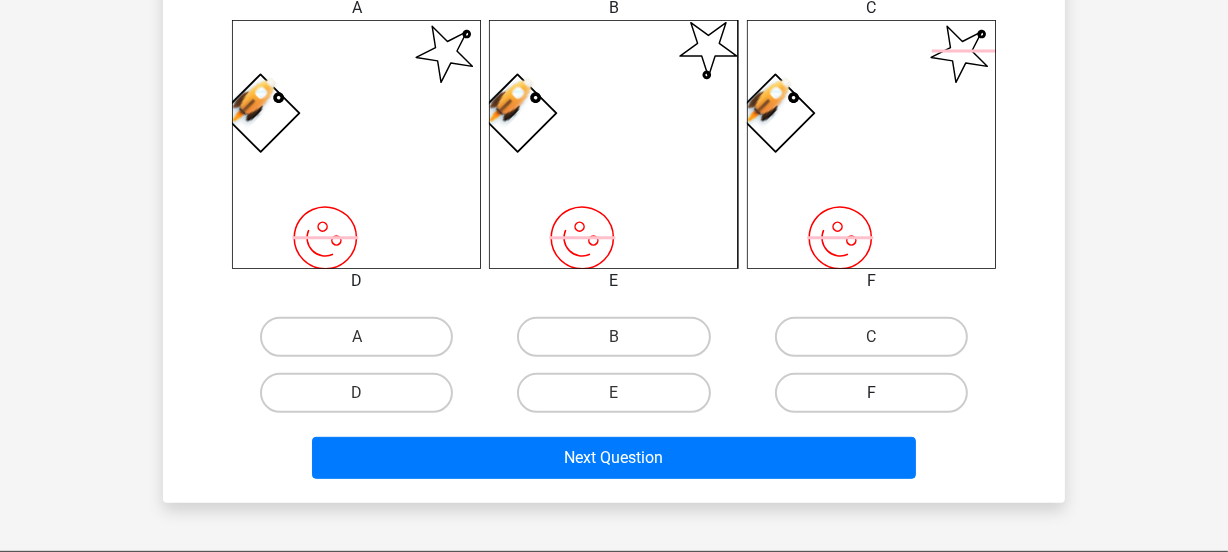 click on "F" at bounding box center [871, 393] 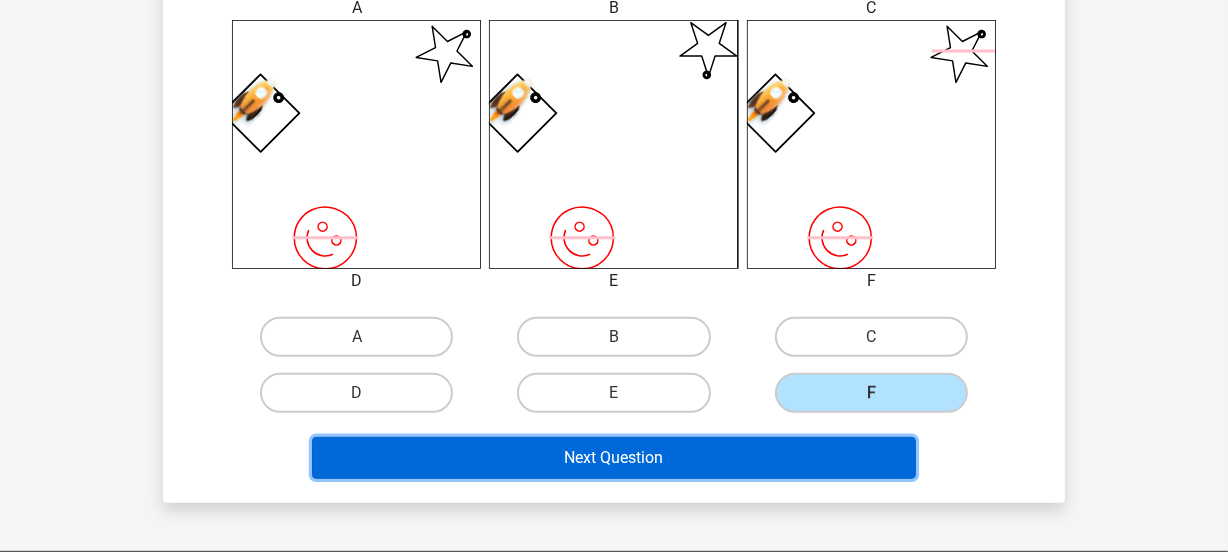 click on "Next Question" at bounding box center (614, 458) 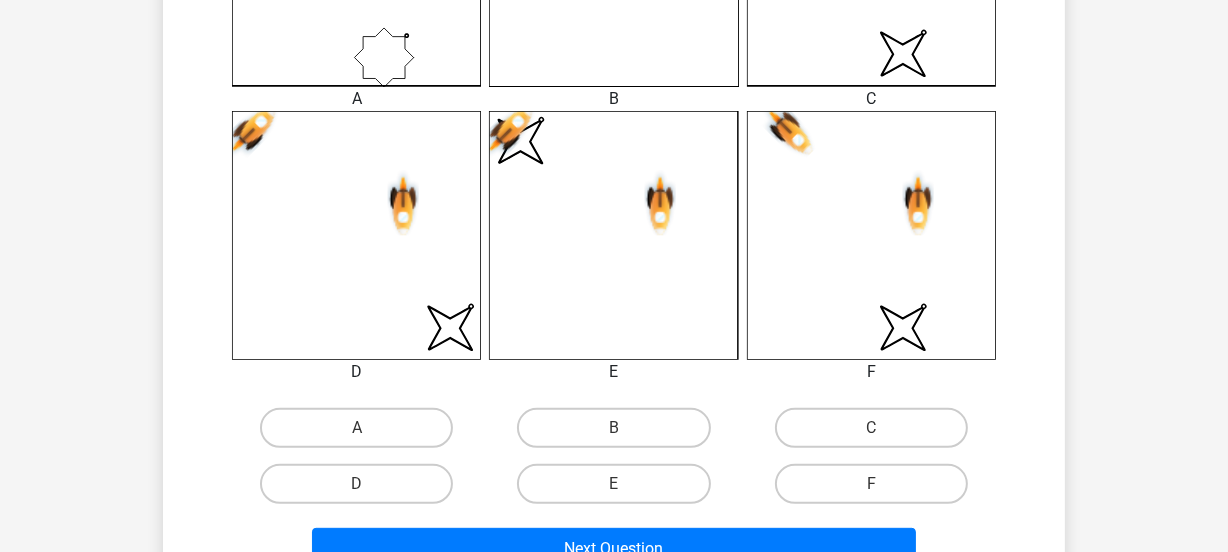 scroll, scrollTop: 819, scrollLeft: 0, axis: vertical 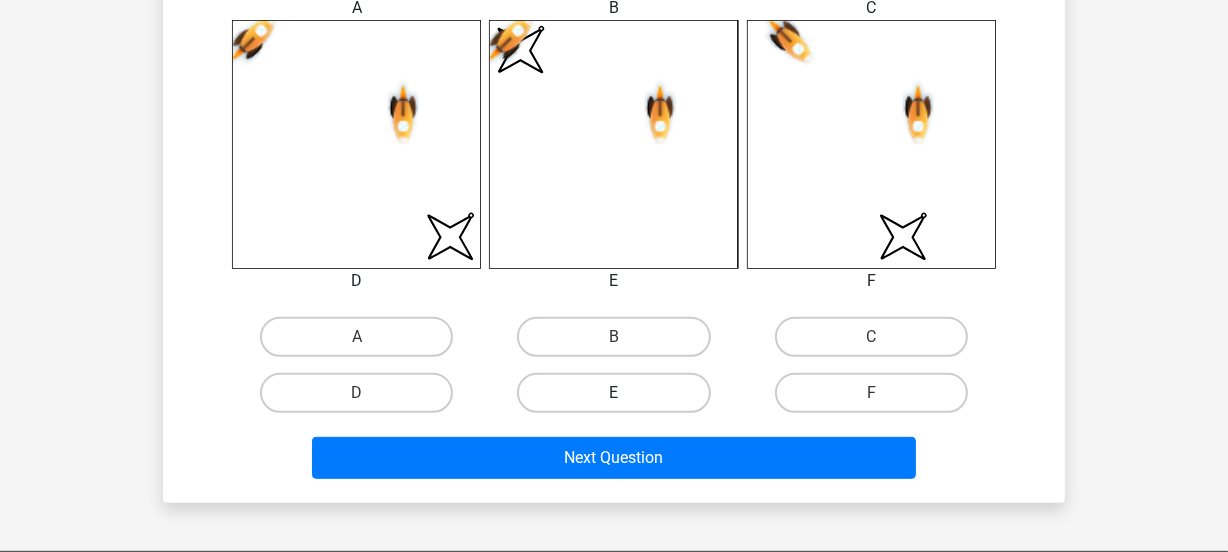 click on "E" at bounding box center (613, 393) 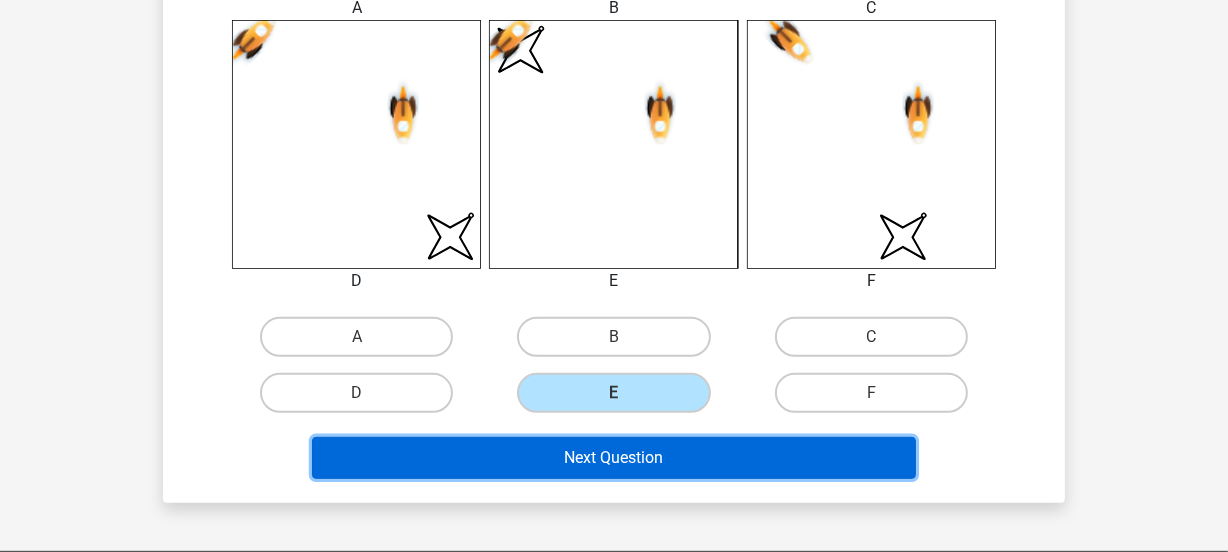 click on "Next Question" at bounding box center (614, 458) 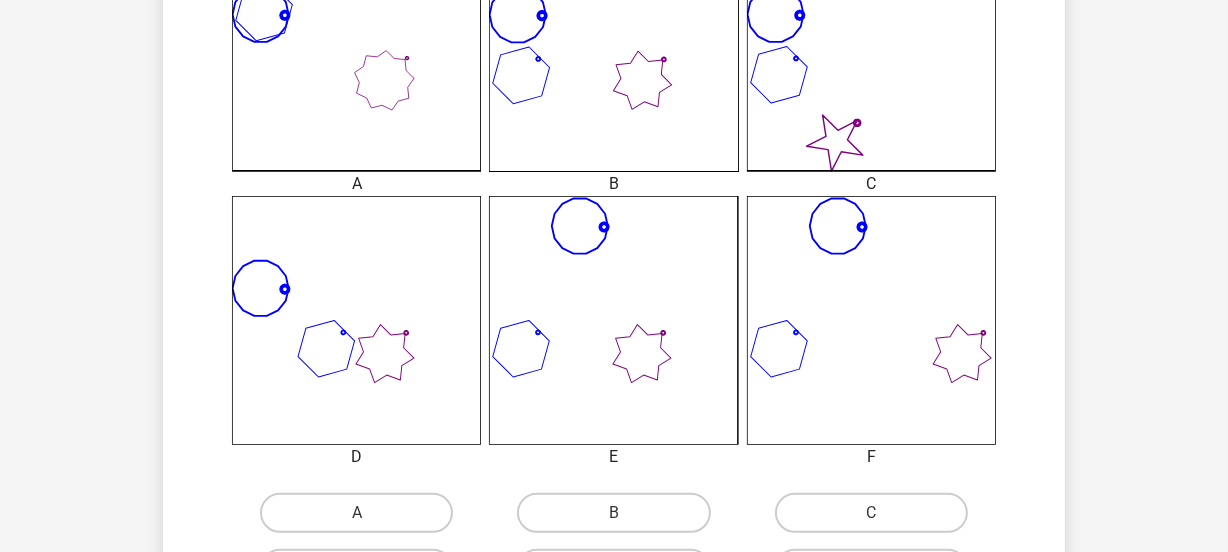 scroll, scrollTop: 728, scrollLeft: 0, axis: vertical 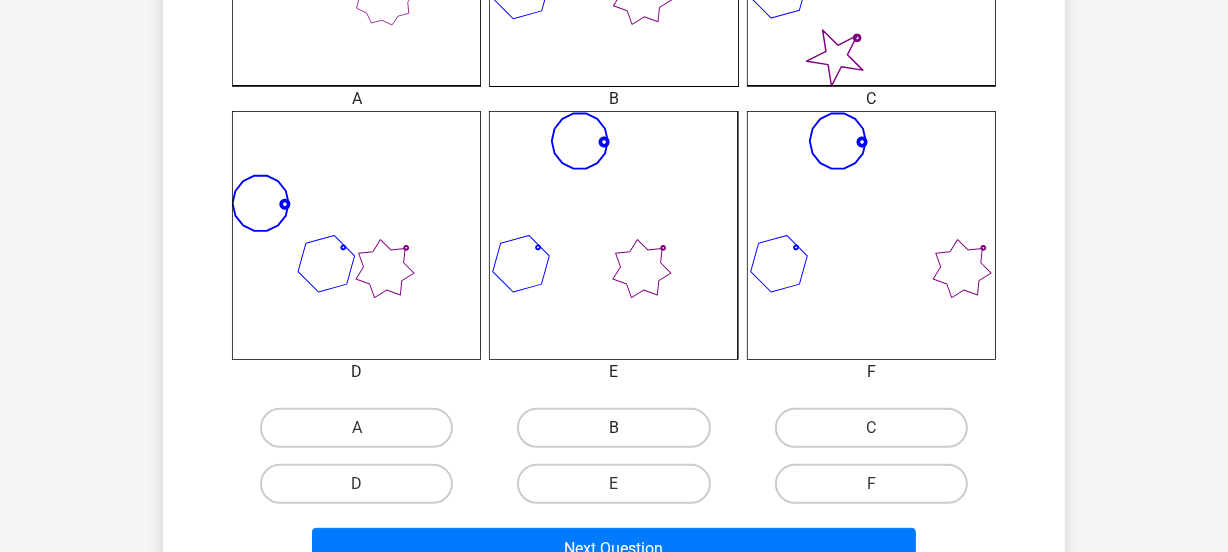 click on "B" at bounding box center [613, 428] 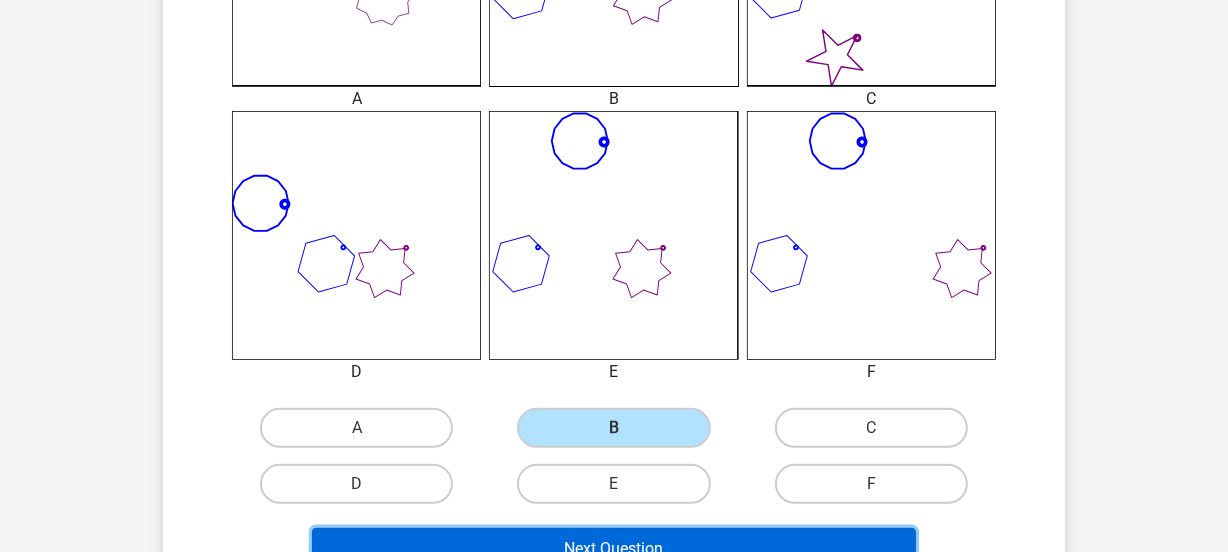 click on "Next Question" at bounding box center (614, 549) 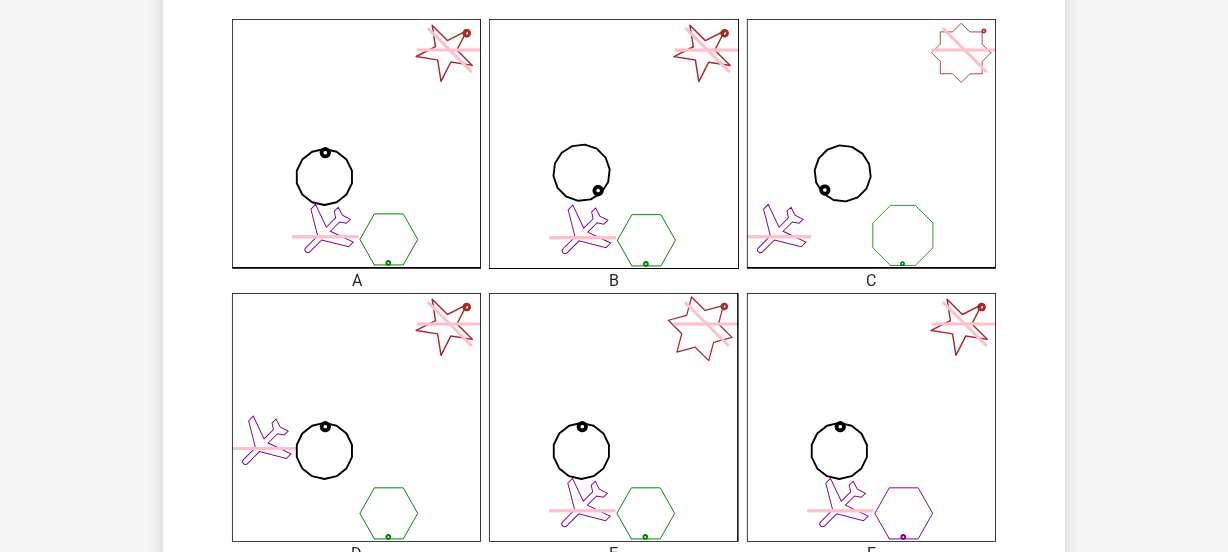 scroll, scrollTop: 819, scrollLeft: 0, axis: vertical 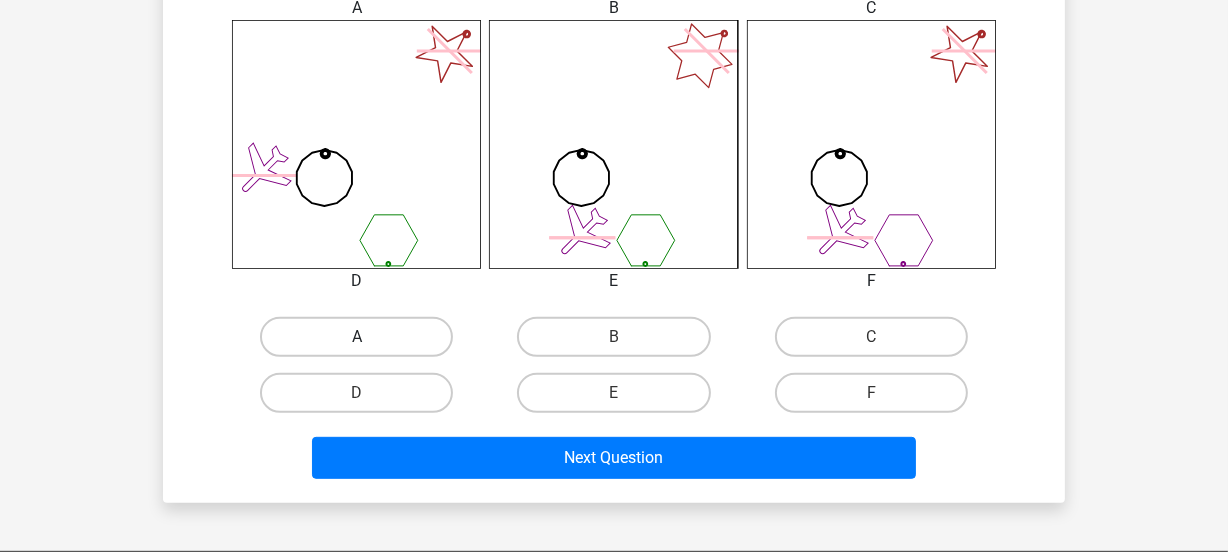 click on "A" at bounding box center (356, 337) 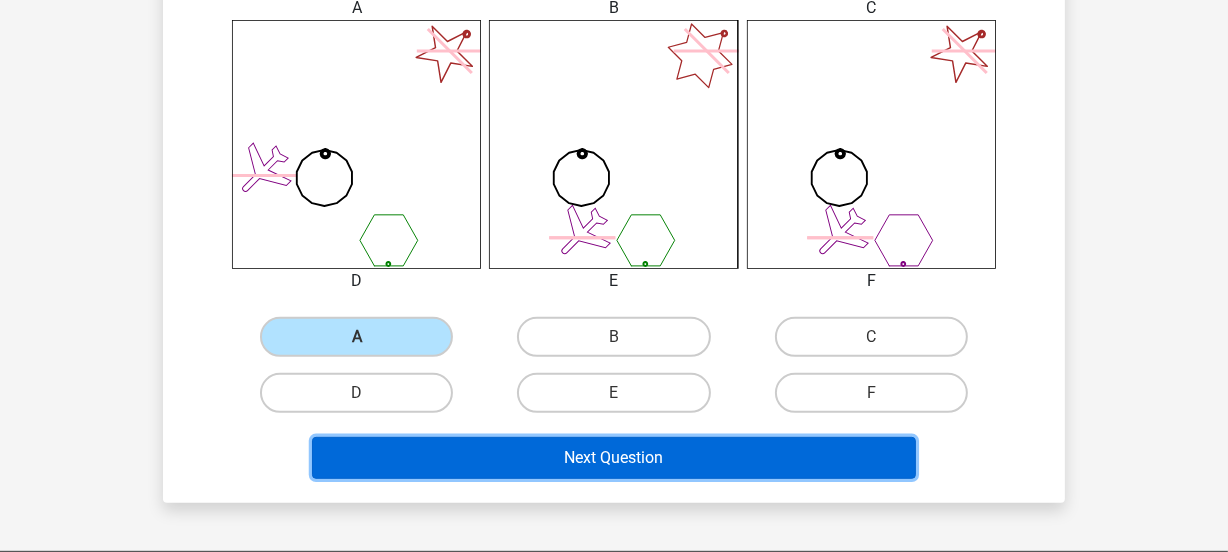 click on "Next Question" at bounding box center (614, 458) 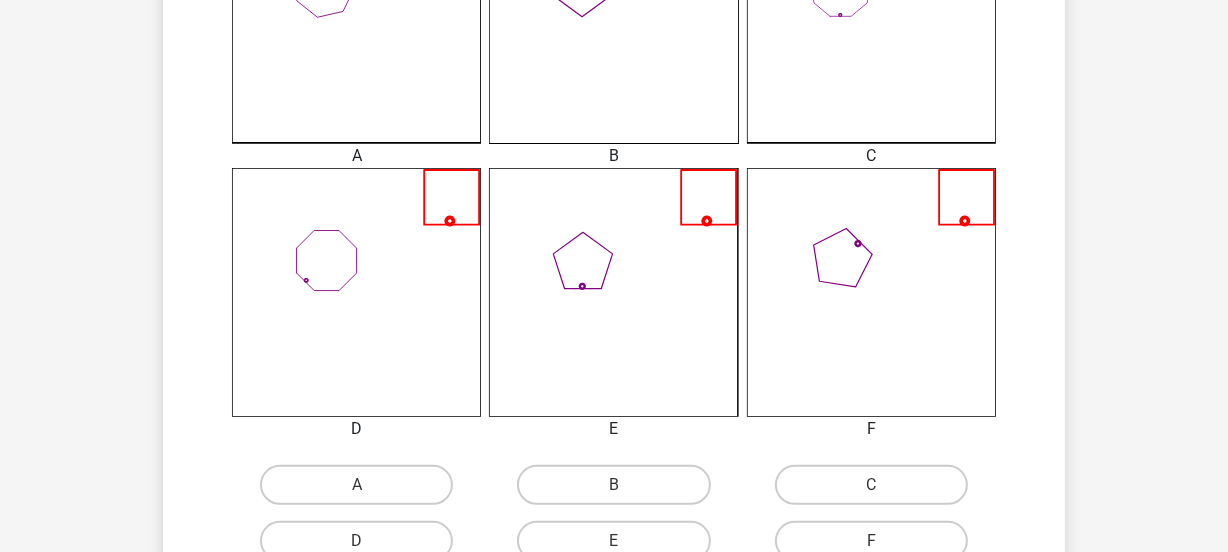 scroll, scrollTop: 728, scrollLeft: 0, axis: vertical 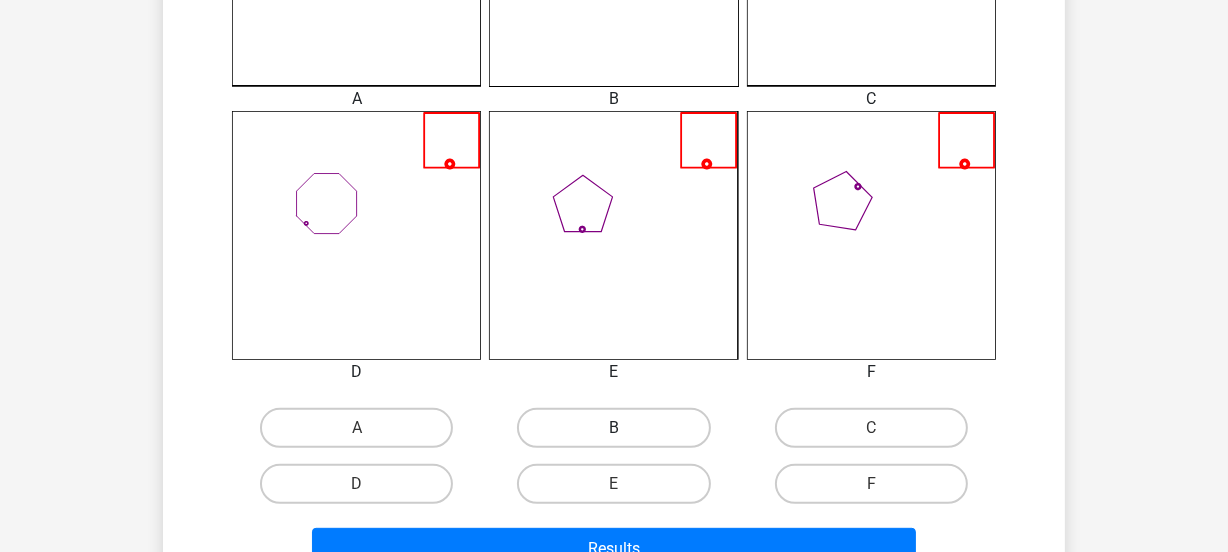 click on "B" at bounding box center (613, 428) 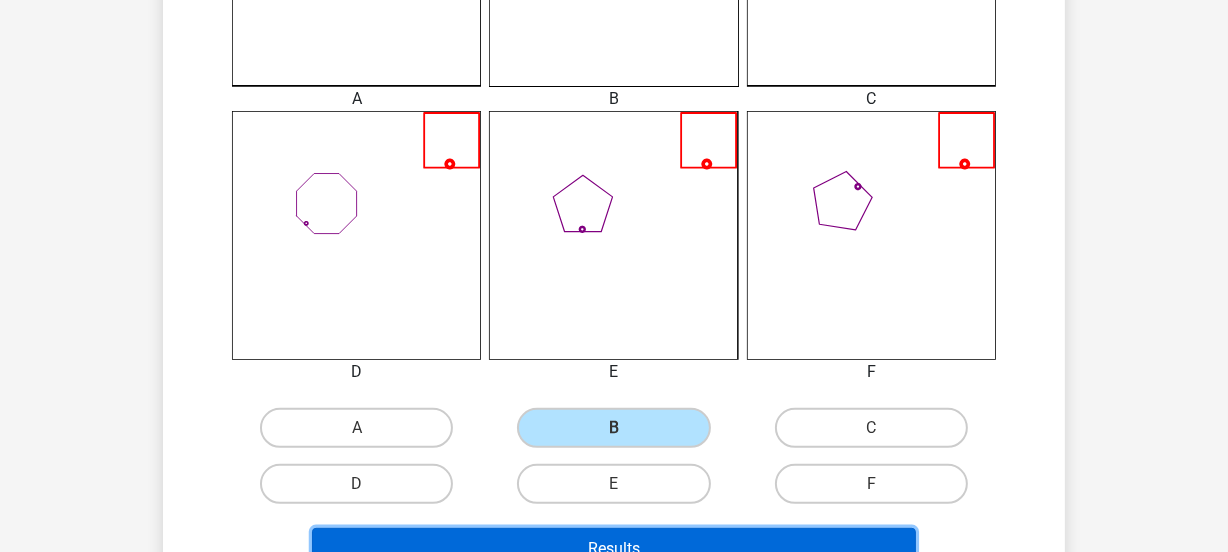 click on "Results" at bounding box center (614, 549) 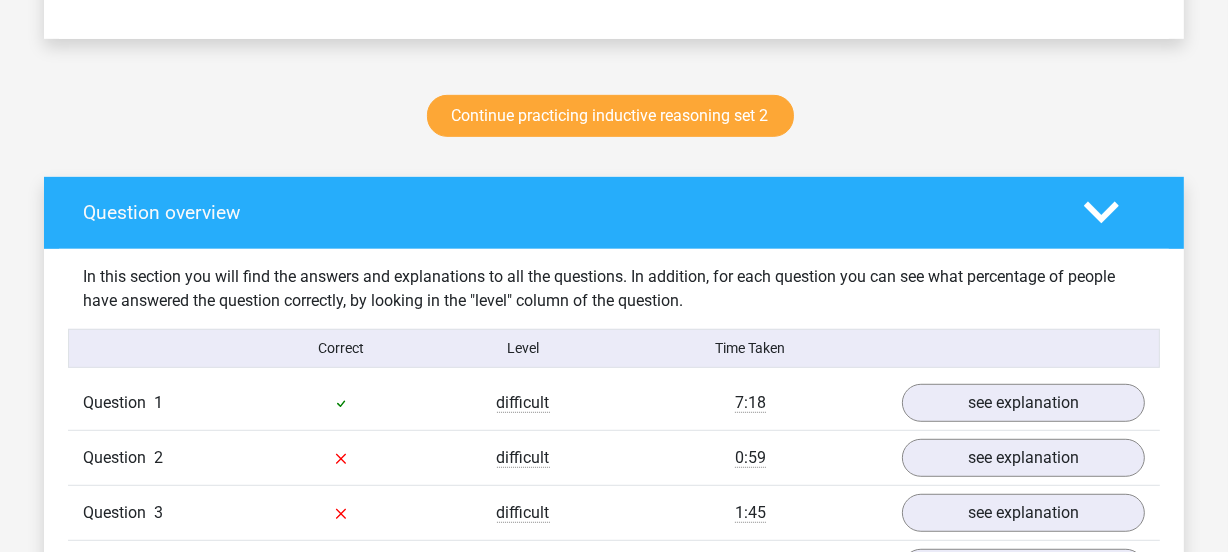 scroll, scrollTop: 1090, scrollLeft: 0, axis: vertical 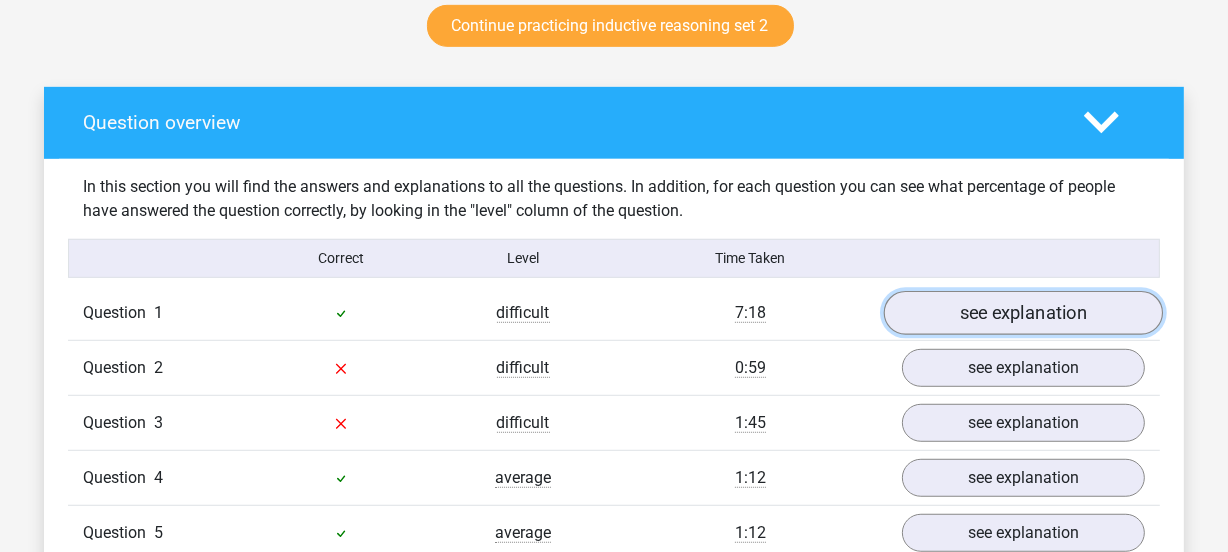 click on "see explanation" at bounding box center [1023, 313] 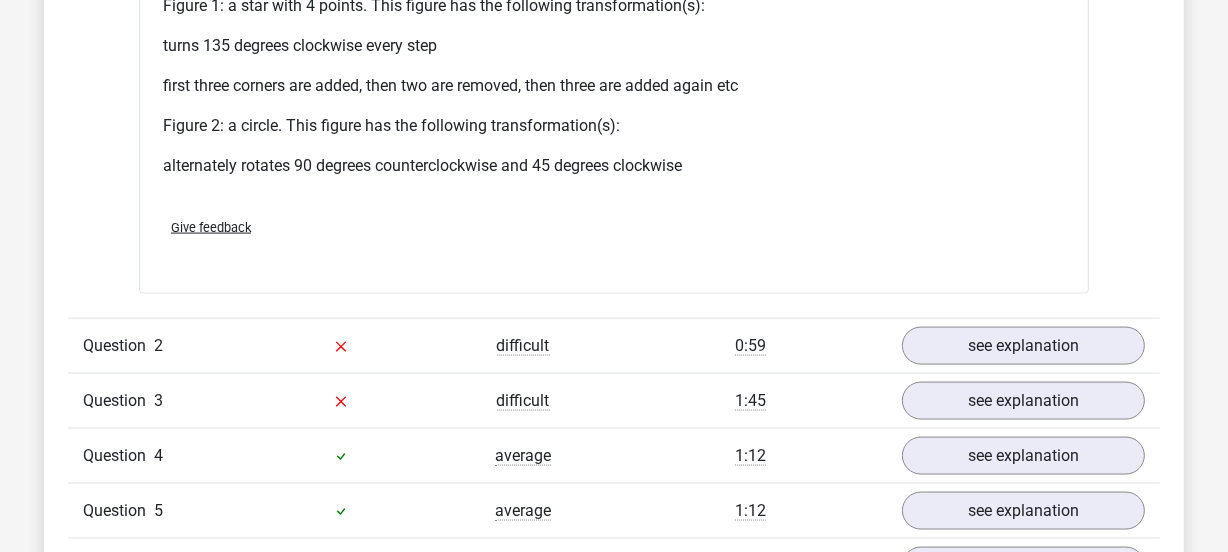 scroll, scrollTop: 2636, scrollLeft: 0, axis: vertical 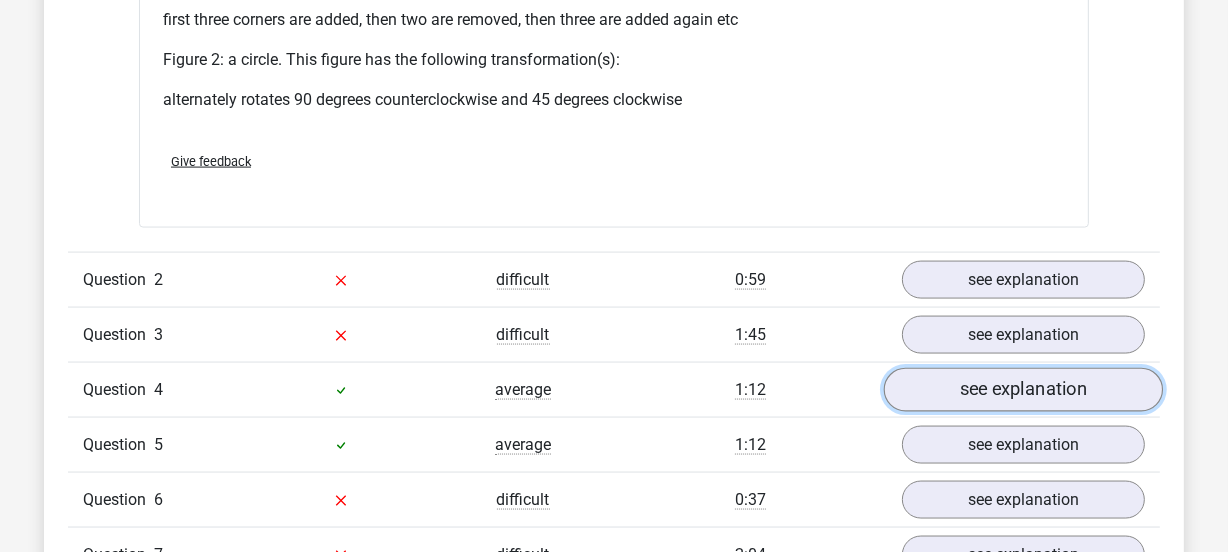 click on "see explanation" at bounding box center (1023, 390) 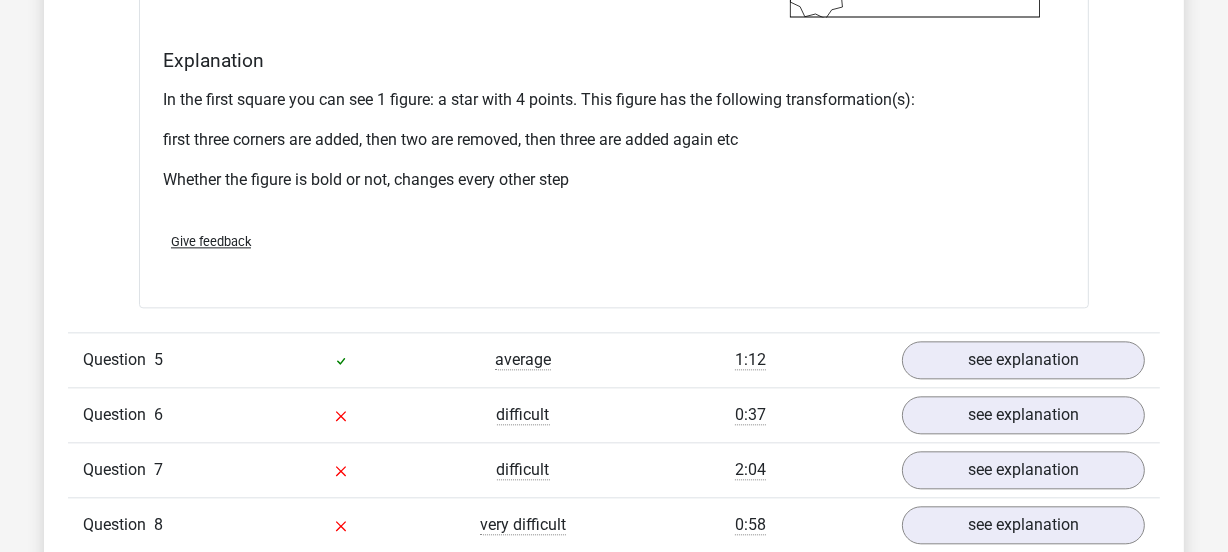scroll, scrollTop: 4090, scrollLeft: 0, axis: vertical 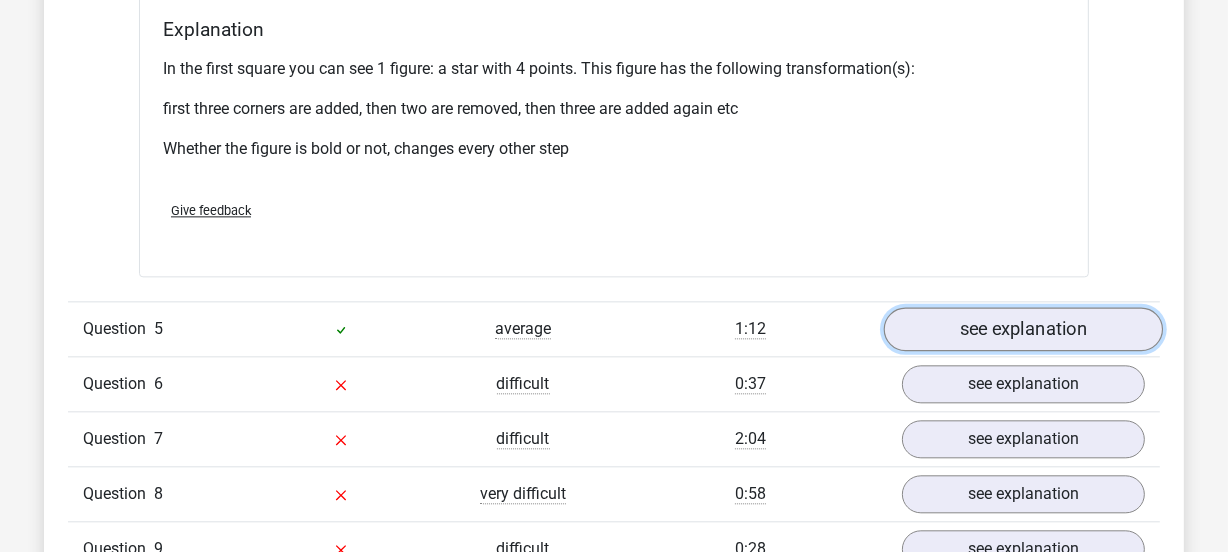 click on "see explanation" at bounding box center (1023, 329) 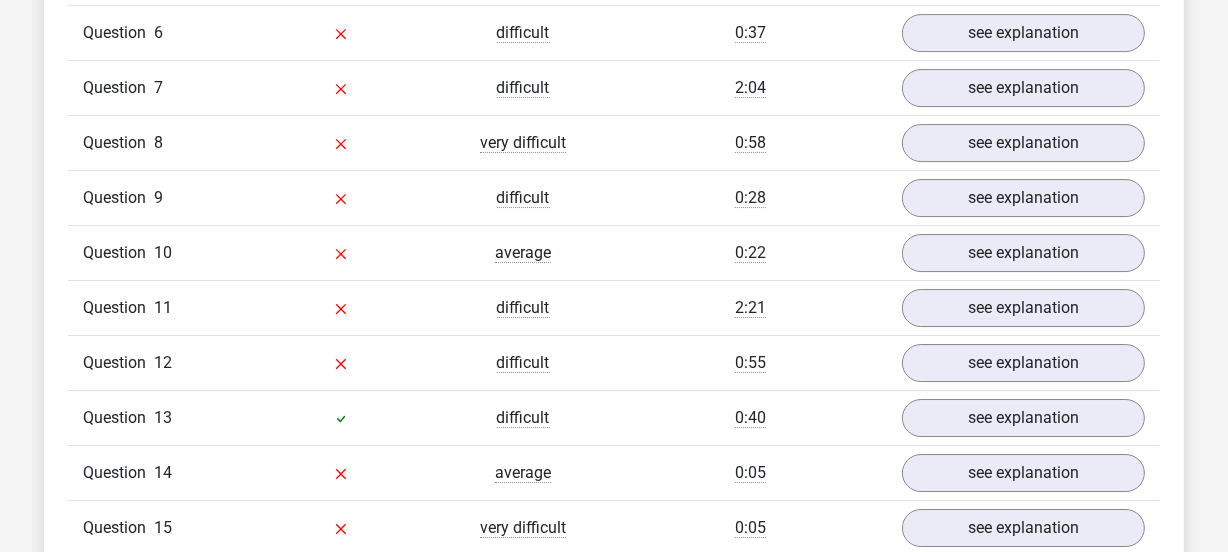 scroll, scrollTop: 6090, scrollLeft: 0, axis: vertical 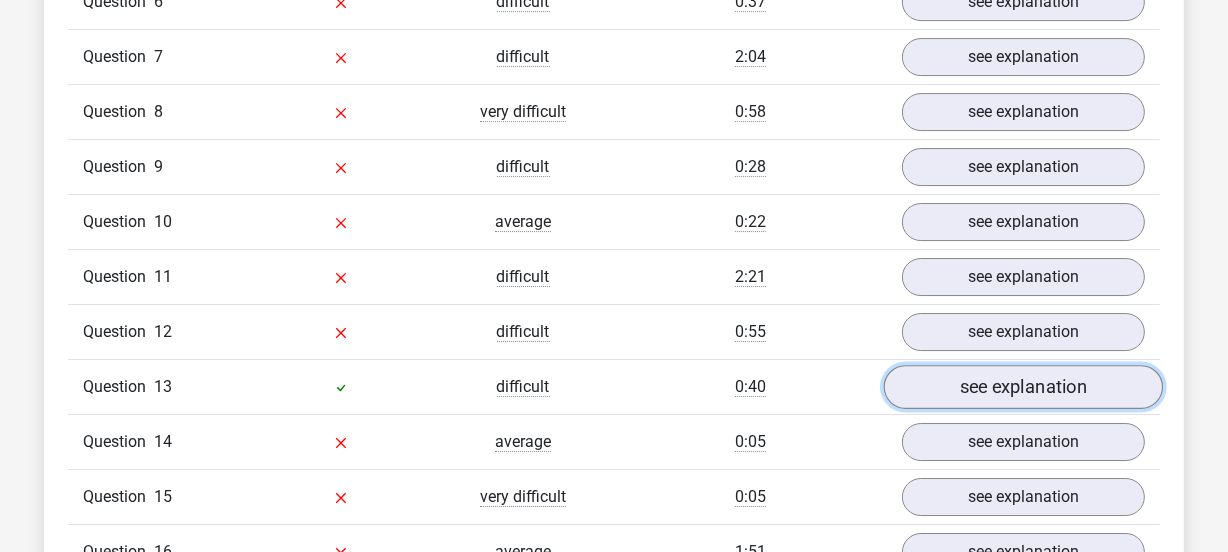 click on "see explanation" at bounding box center [1023, 388] 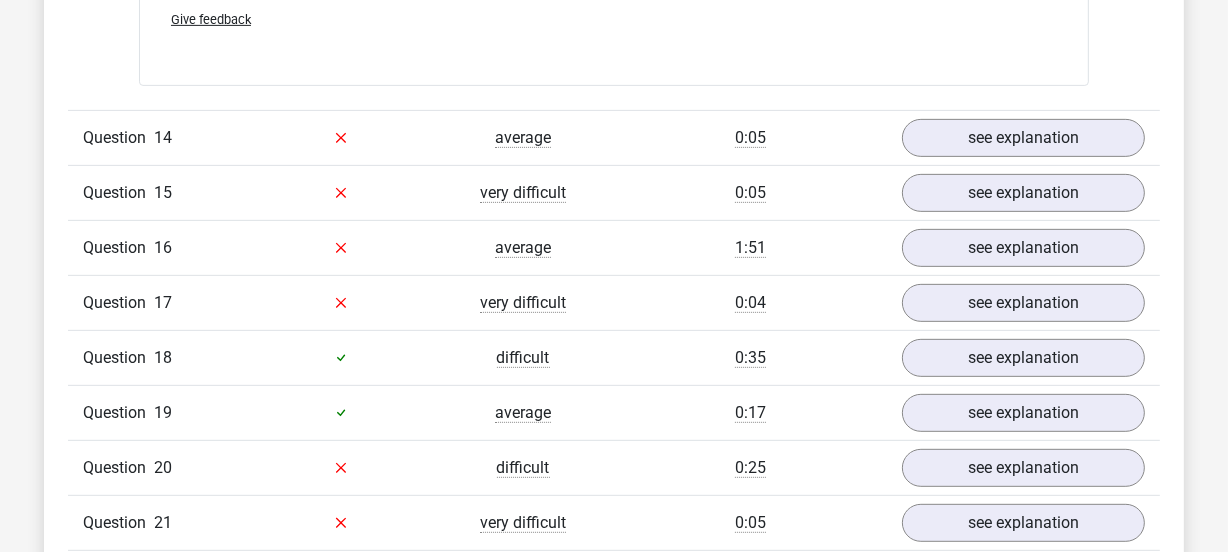 scroll, scrollTop: 7545, scrollLeft: 0, axis: vertical 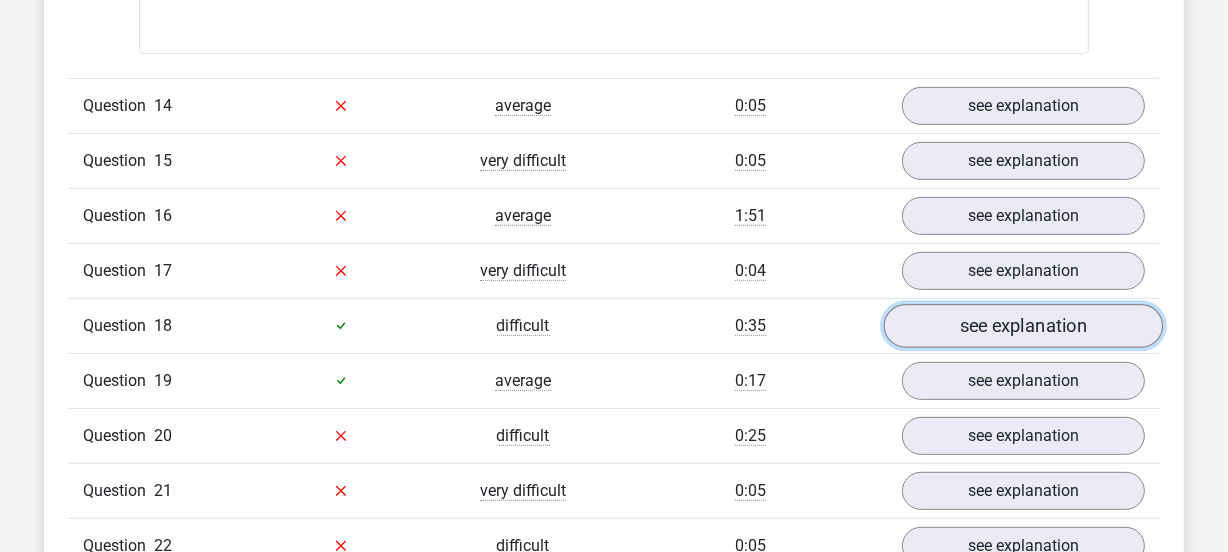 click on "see explanation" at bounding box center [1023, 326] 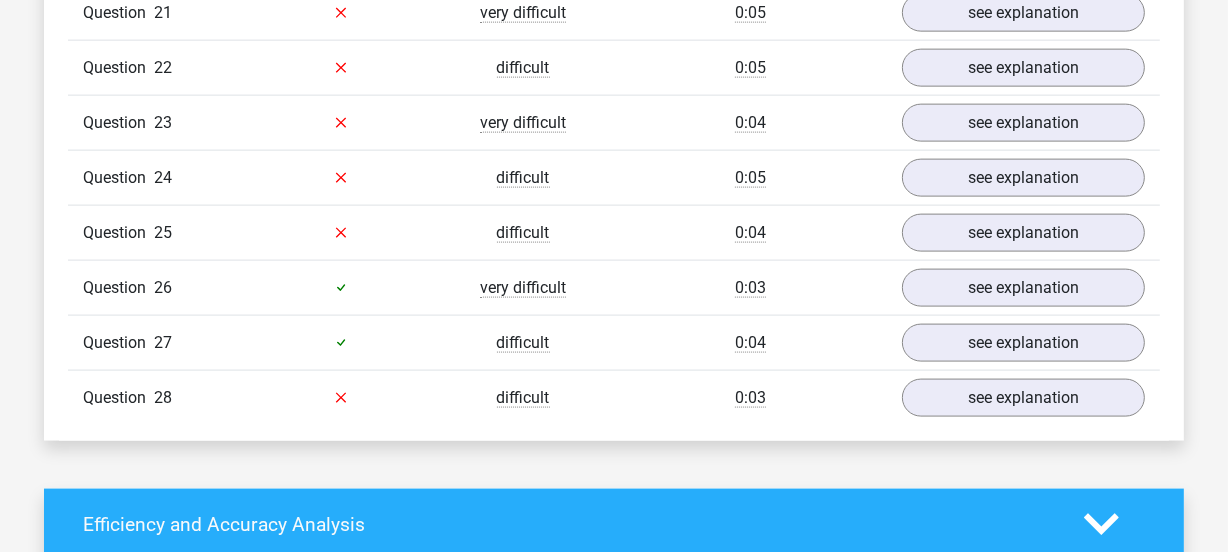 scroll, scrollTop: 9181, scrollLeft: 0, axis: vertical 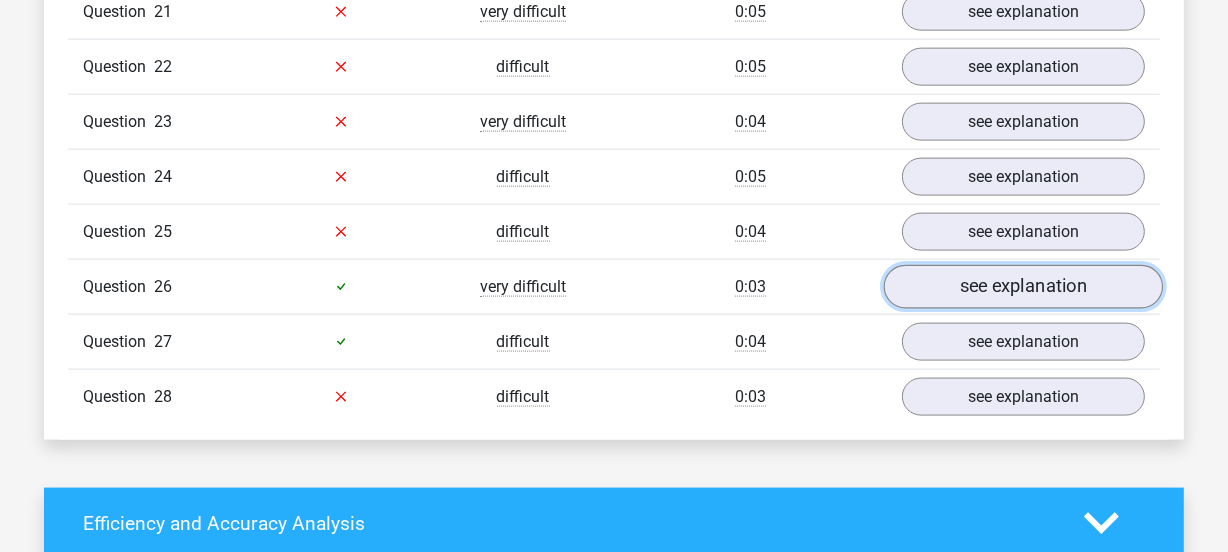 click on "see explanation" at bounding box center [1023, 287] 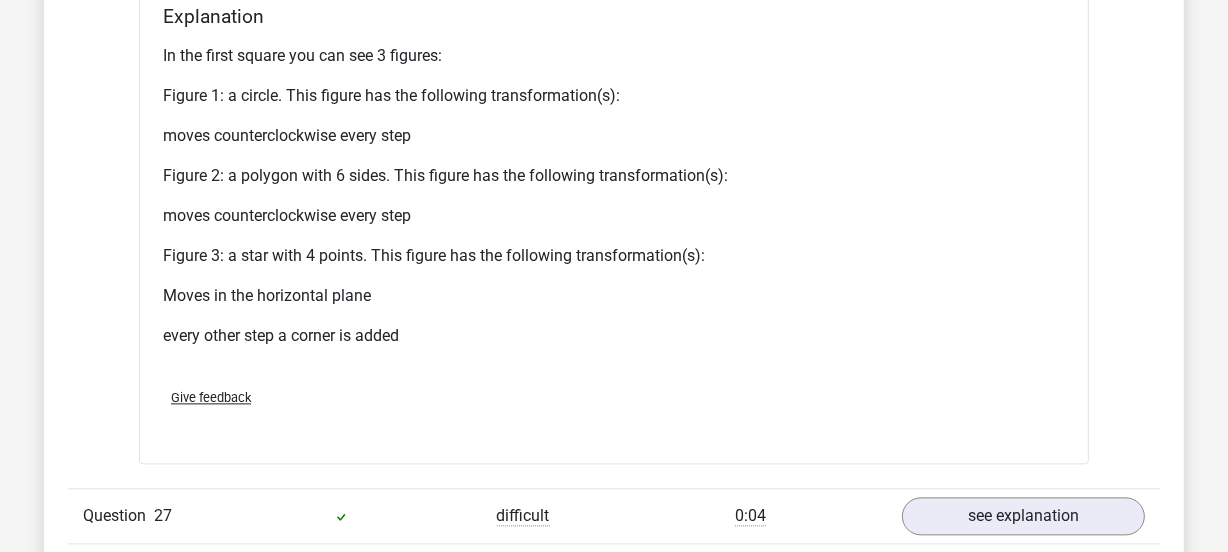 scroll, scrollTop: 10727, scrollLeft: 0, axis: vertical 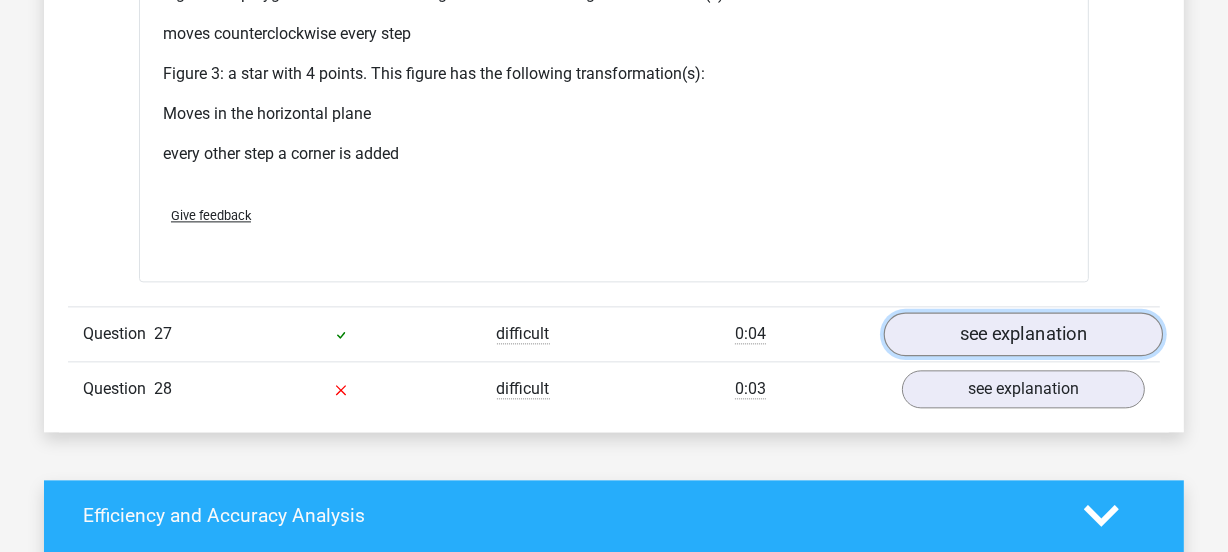 click on "see explanation" at bounding box center (1023, 334) 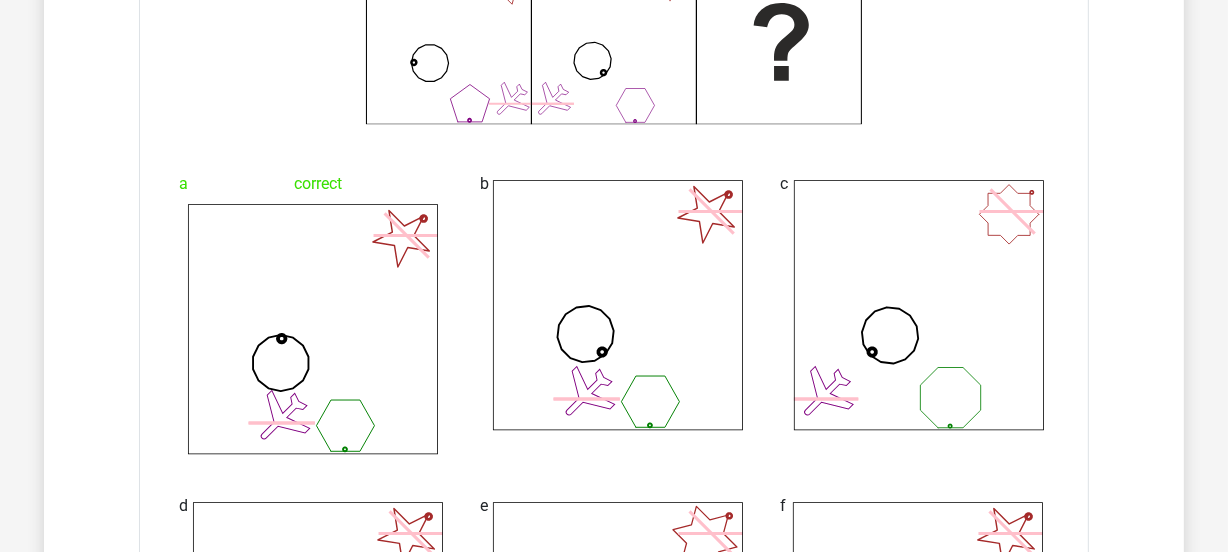 scroll, scrollTop: 11363, scrollLeft: 0, axis: vertical 